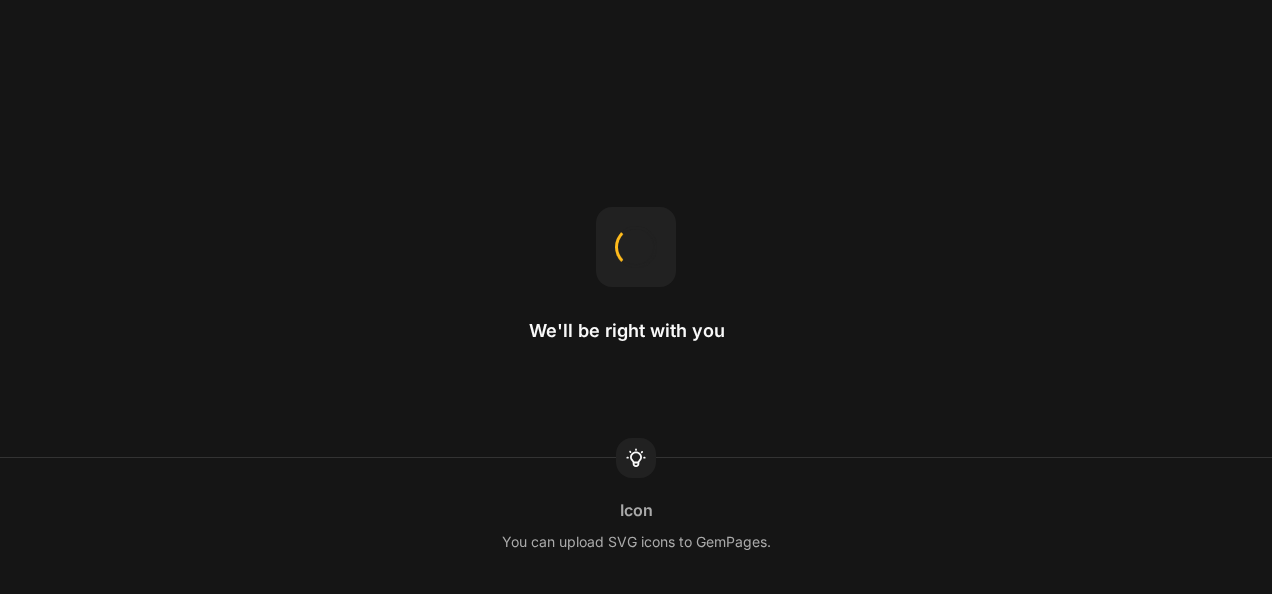 scroll, scrollTop: 0, scrollLeft: 0, axis: both 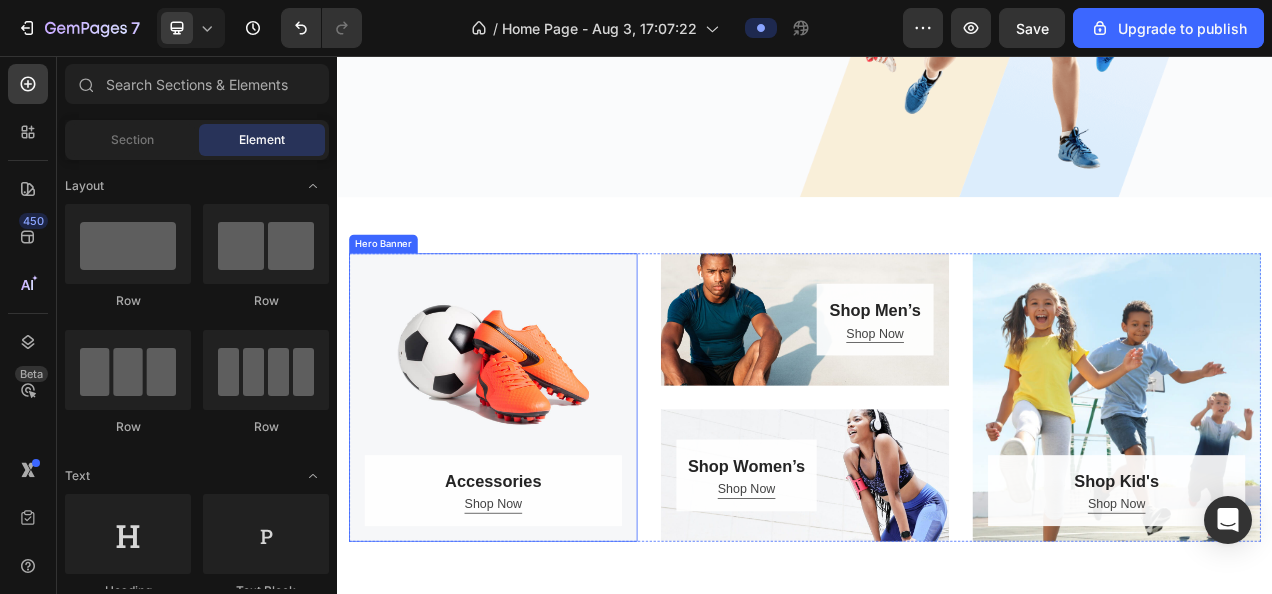 click at bounding box center [537, 494] 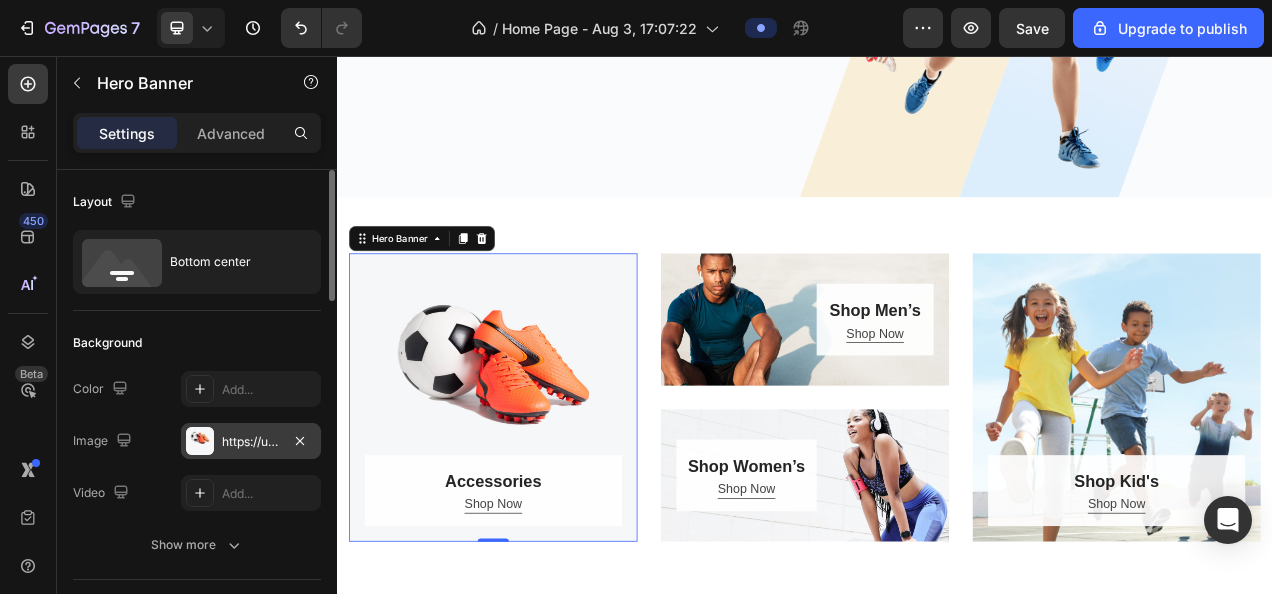click on "https://ucarecdn.com/7c85bd0b-41ee-407c-b2aa-2262afcdc392/-/format/auto/" at bounding box center [251, 442] 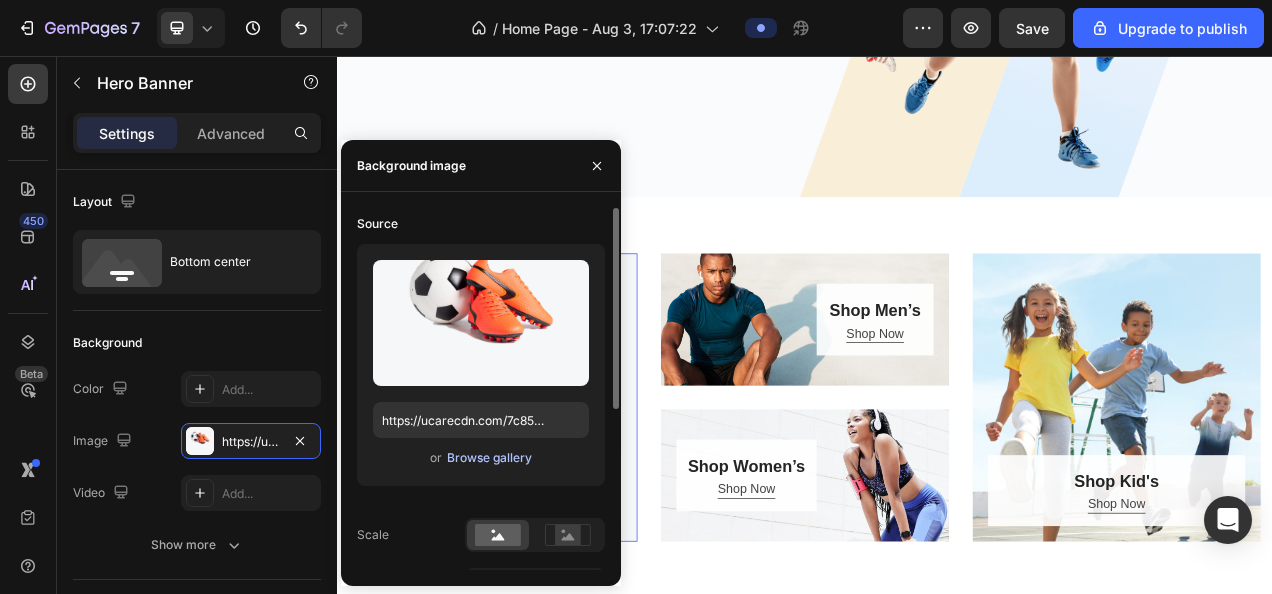 click on "Browse gallery" at bounding box center [489, 458] 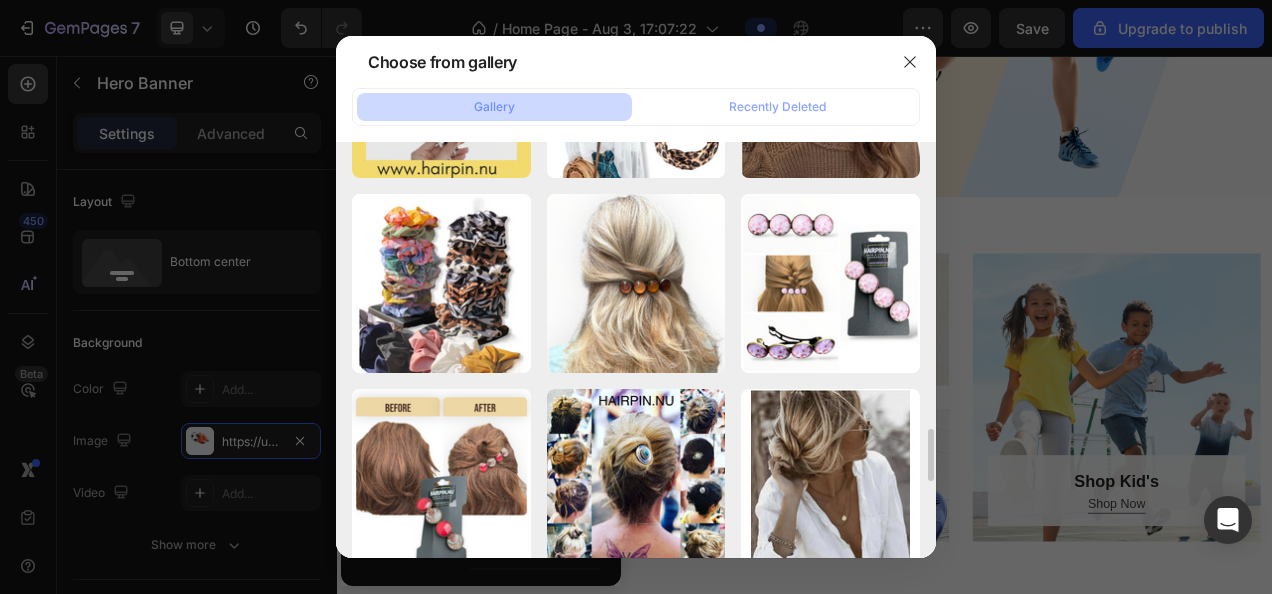 scroll, scrollTop: 2400, scrollLeft: 0, axis: vertical 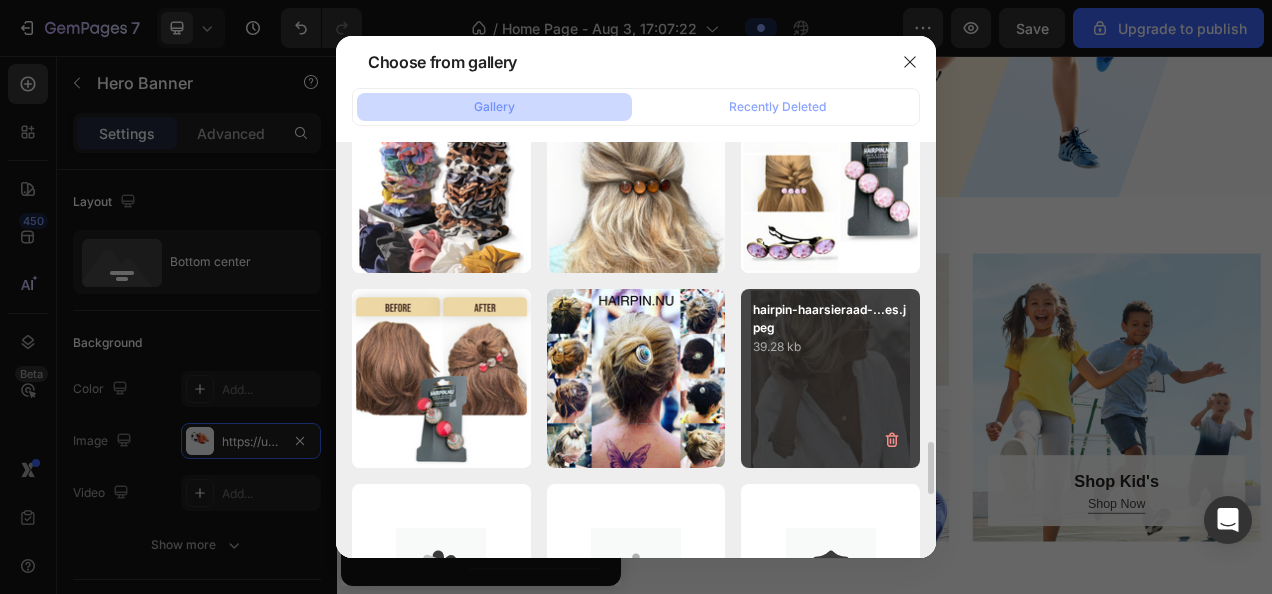 click on "hairpin-haarsieraad-...es.jpeg 39.28 kb" at bounding box center [830, 378] 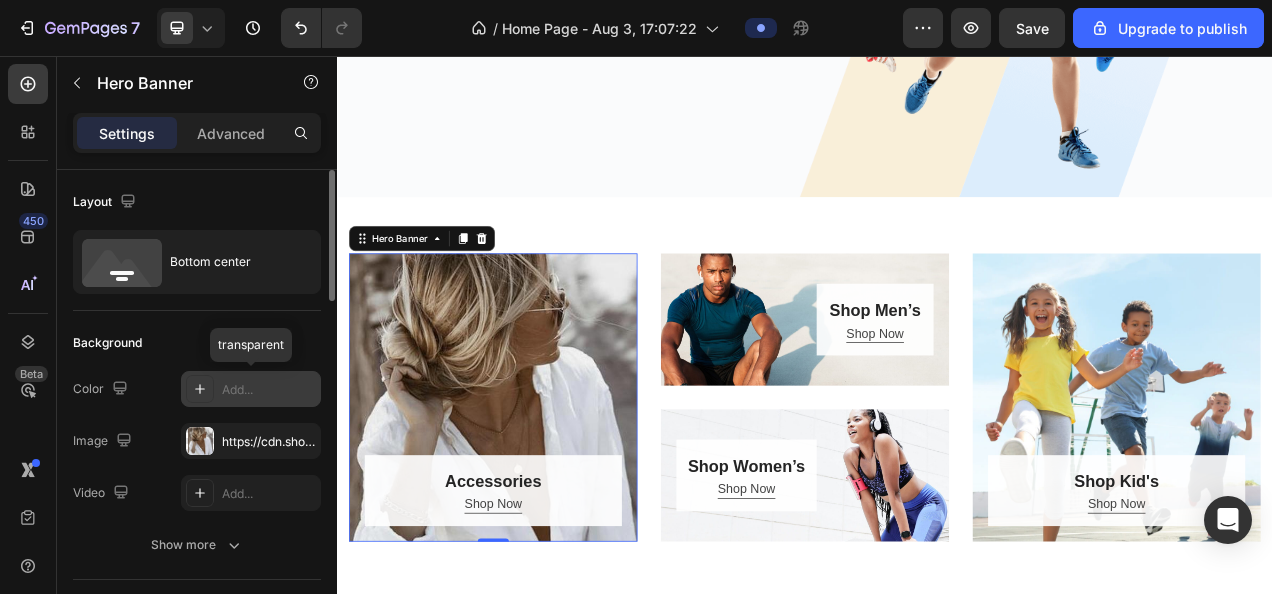 click on "Add..." at bounding box center [269, 390] 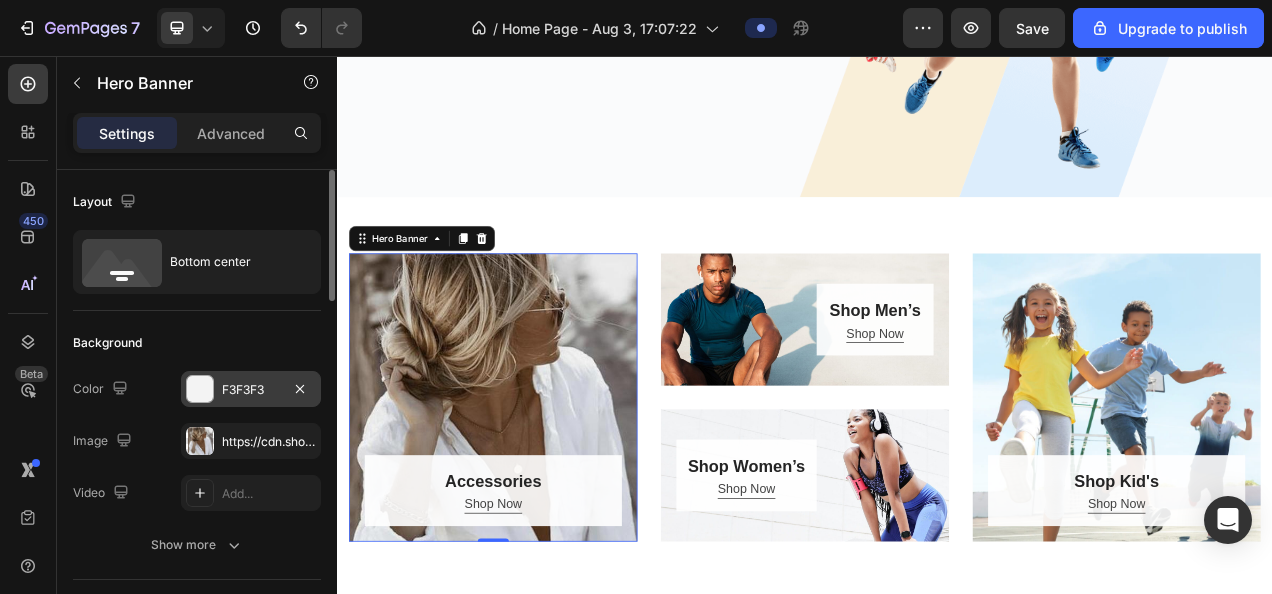 click on "Color F3F3F3" at bounding box center (197, 389) 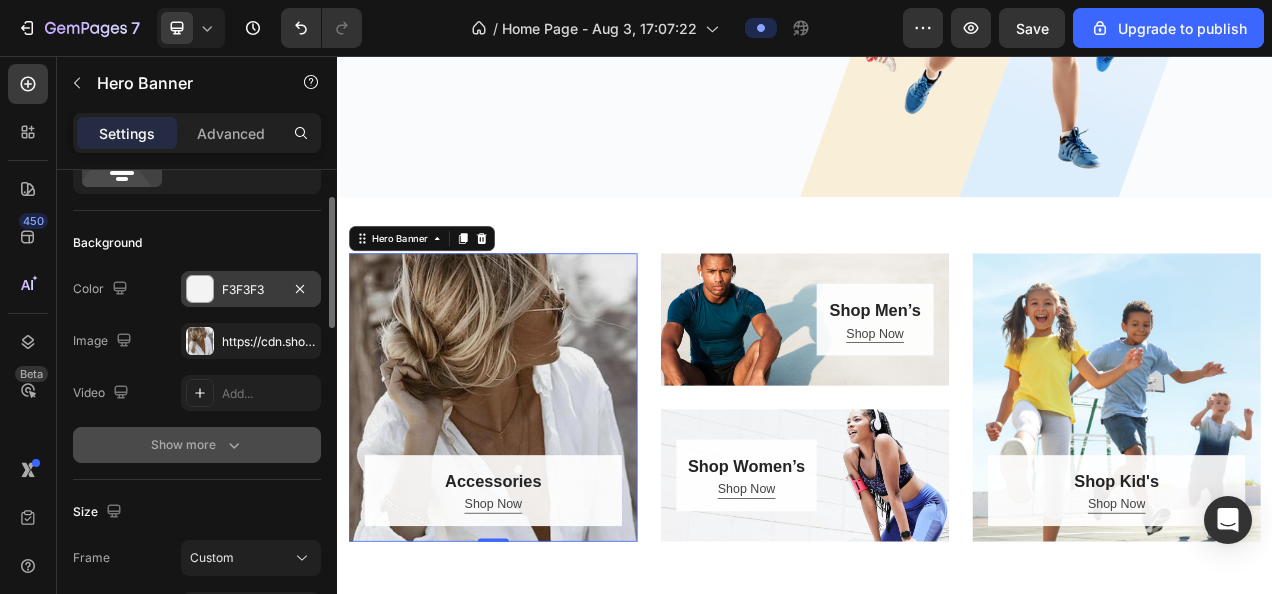 click 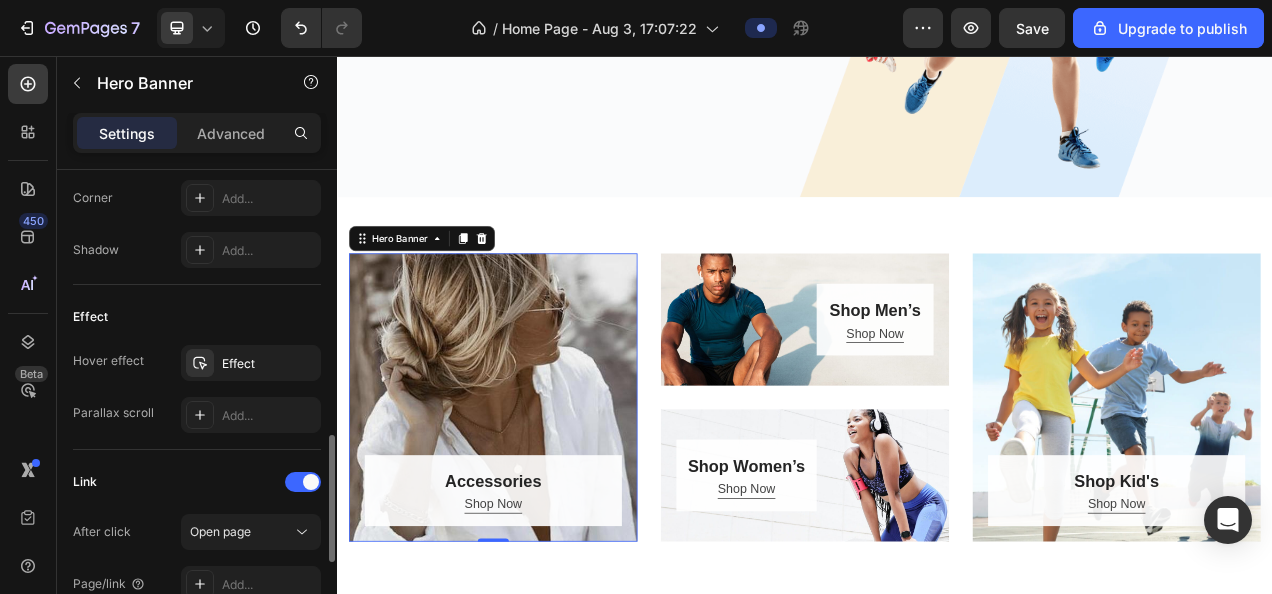 scroll, scrollTop: 1100, scrollLeft: 0, axis: vertical 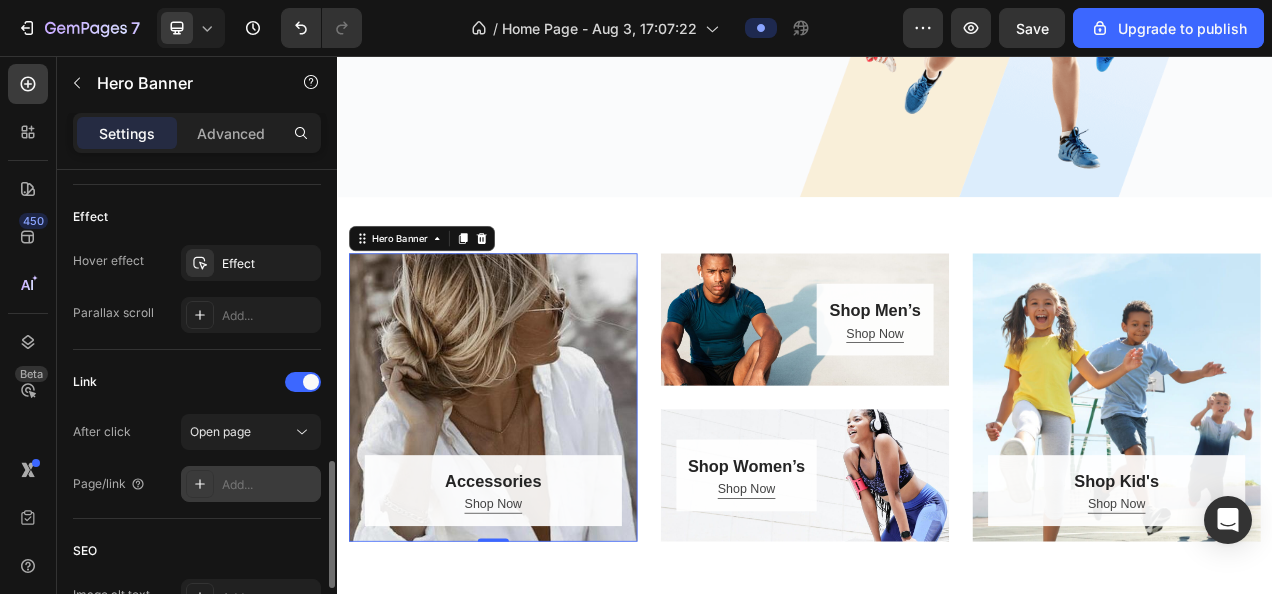 click on "Add..." at bounding box center [269, 485] 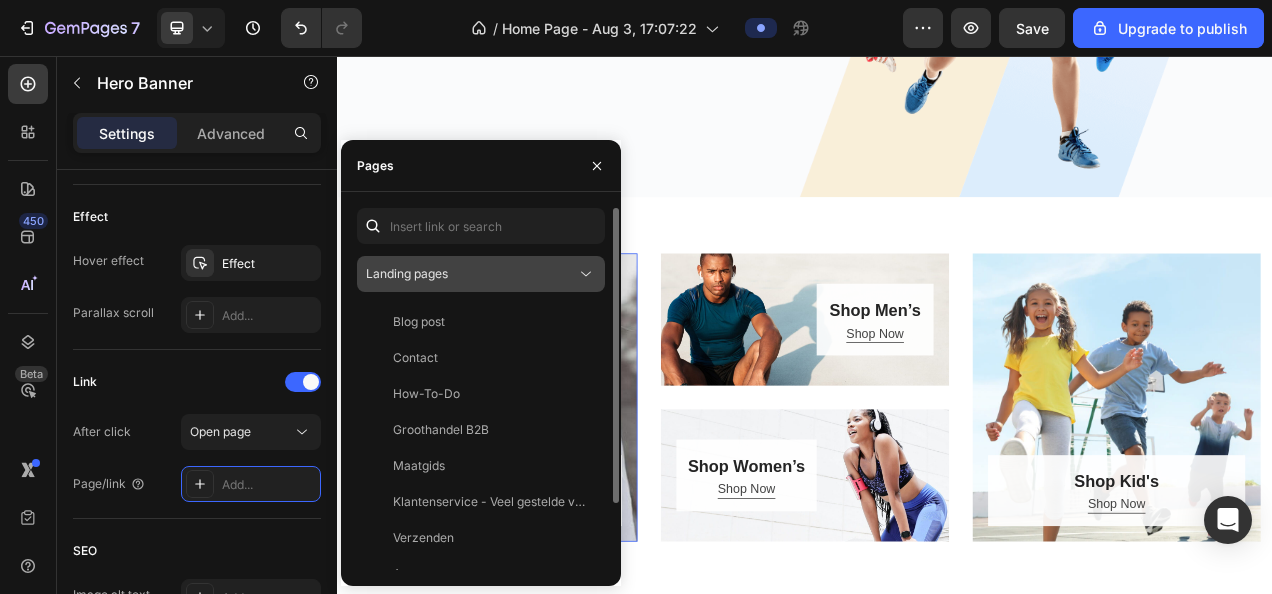 click 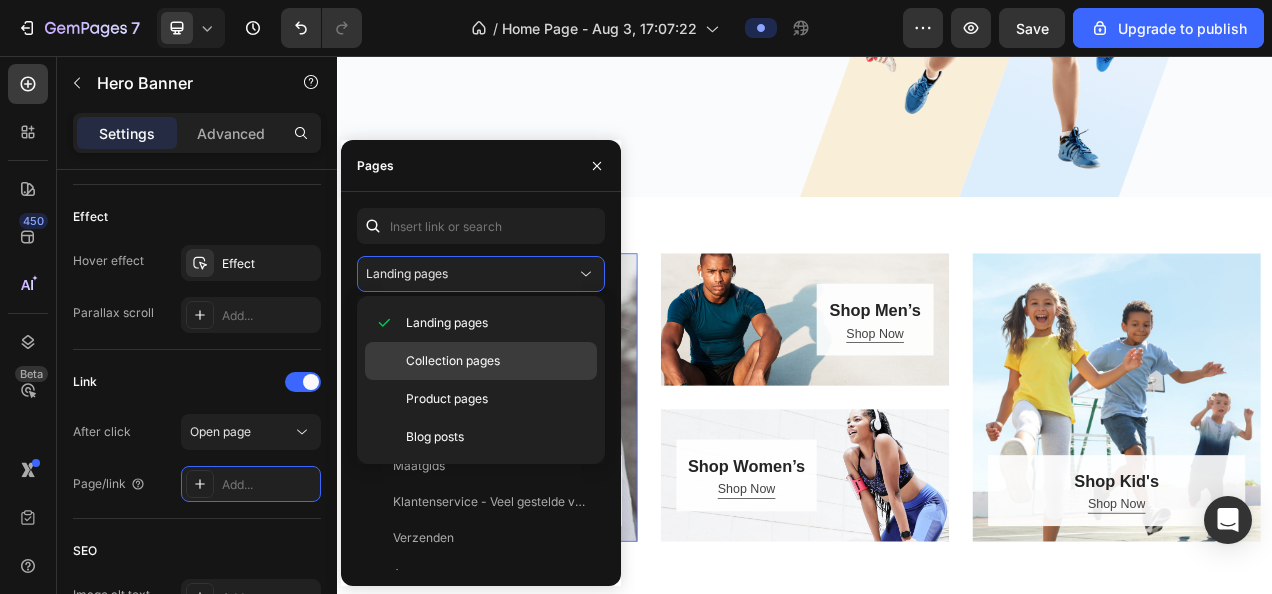 click on "Collection pages" at bounding box center [453, 361] 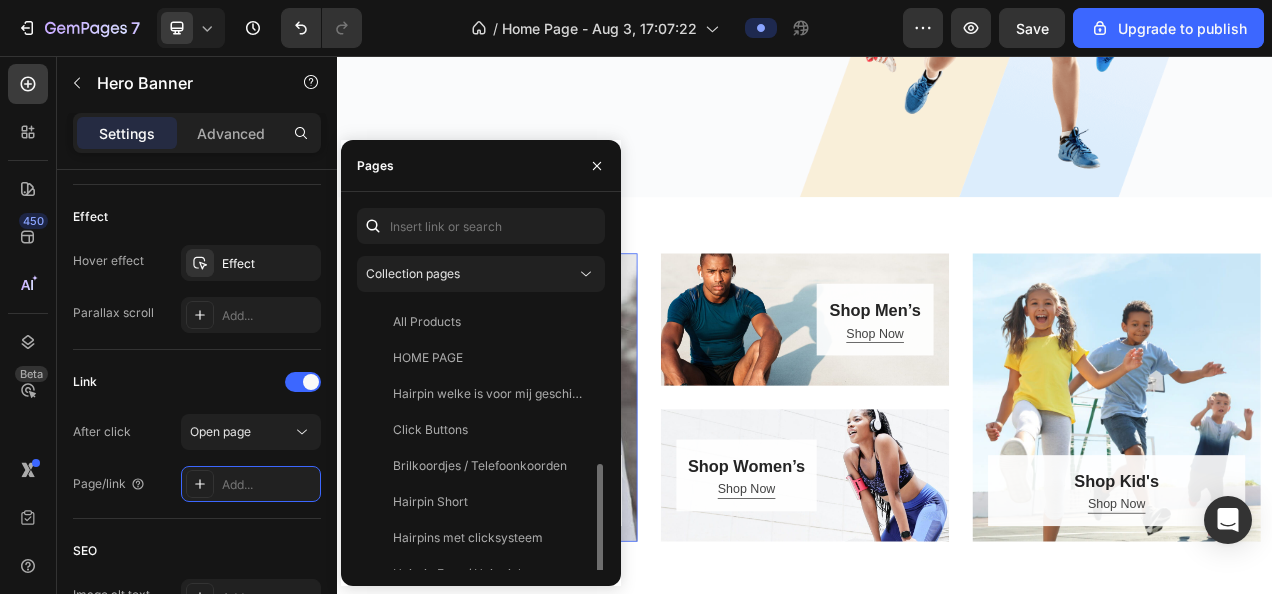 scroll, scrollTop: 100, scrollLeft: 0, axis: vertical 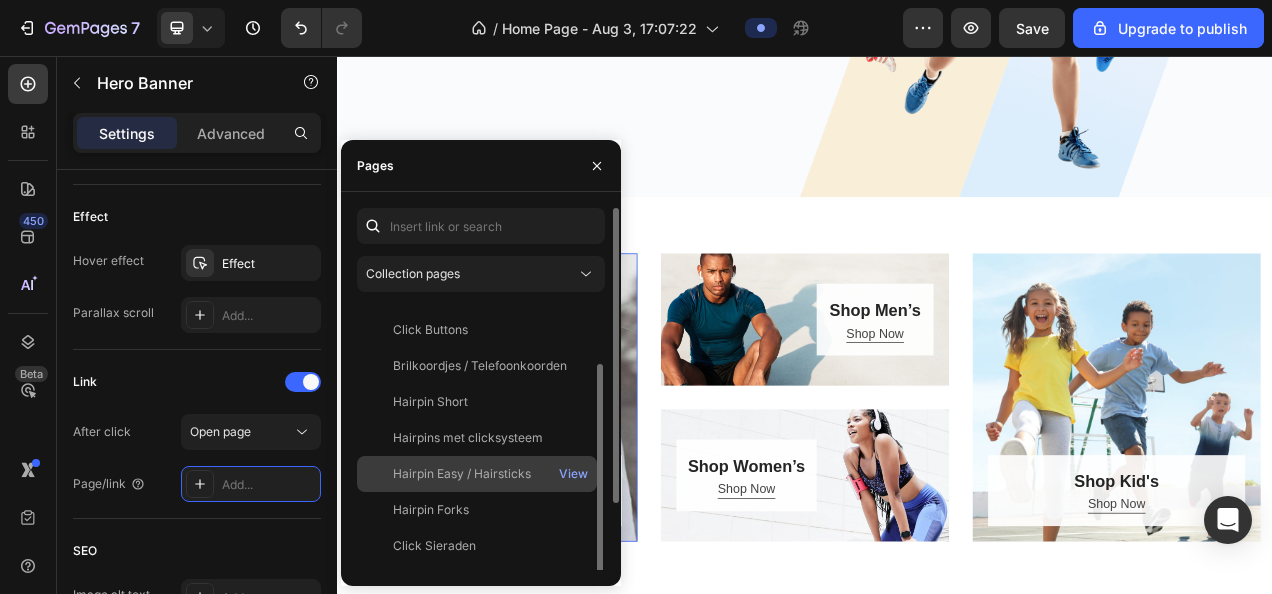 click on "Hairpin Easy / Hairsticks" 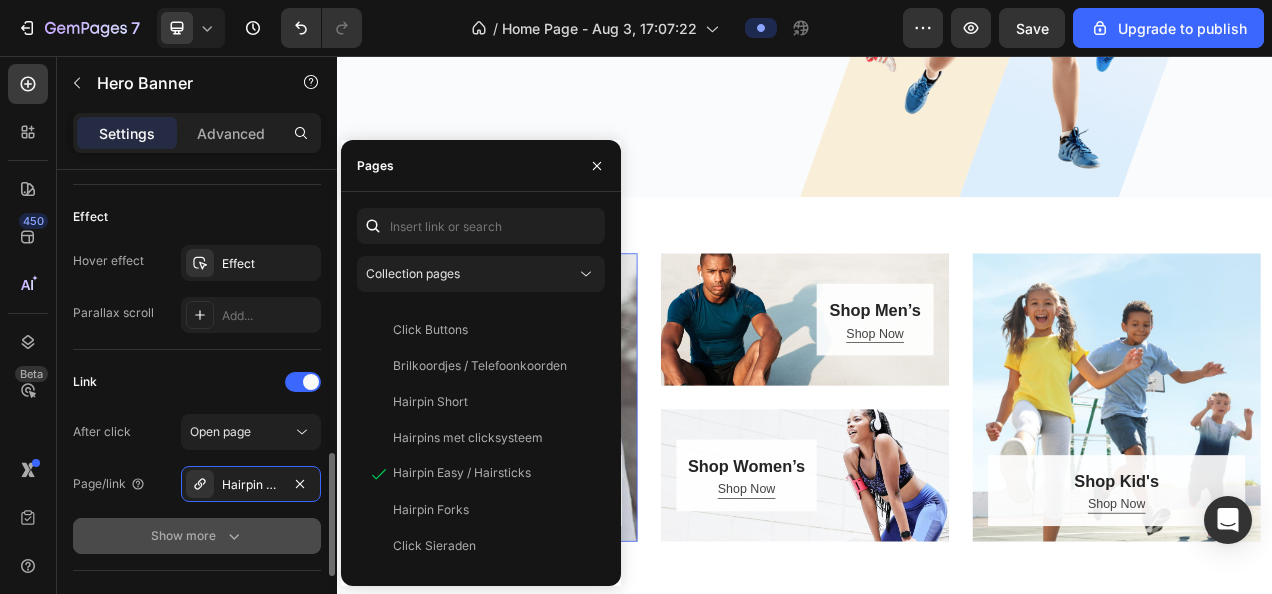 click 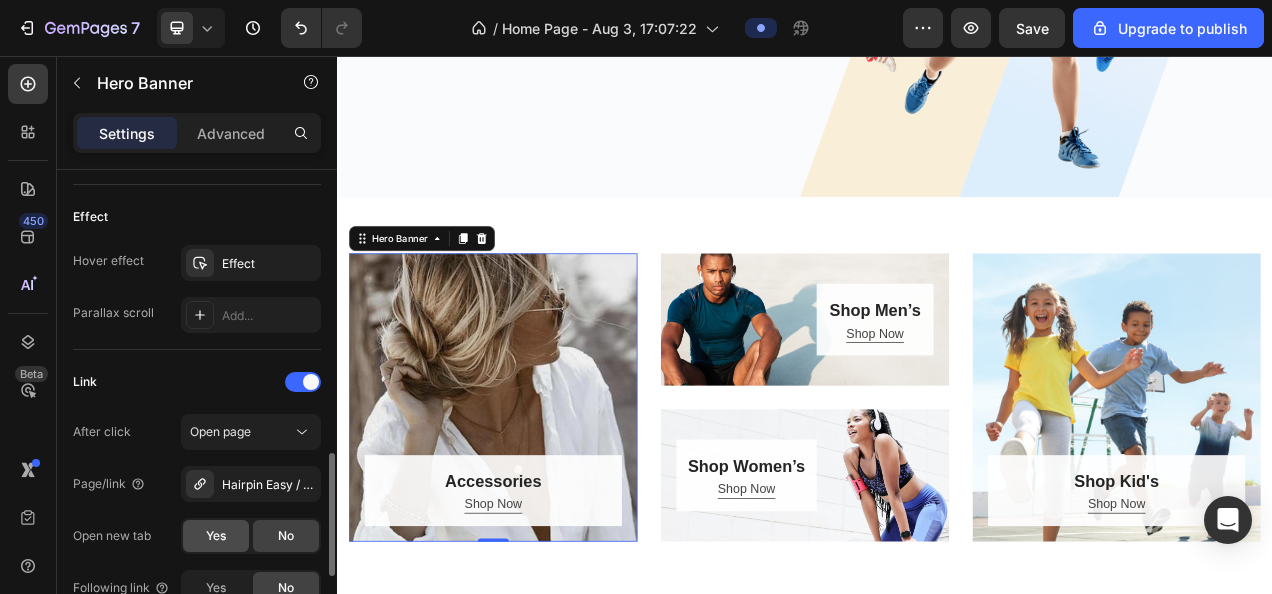 click on "Yes" 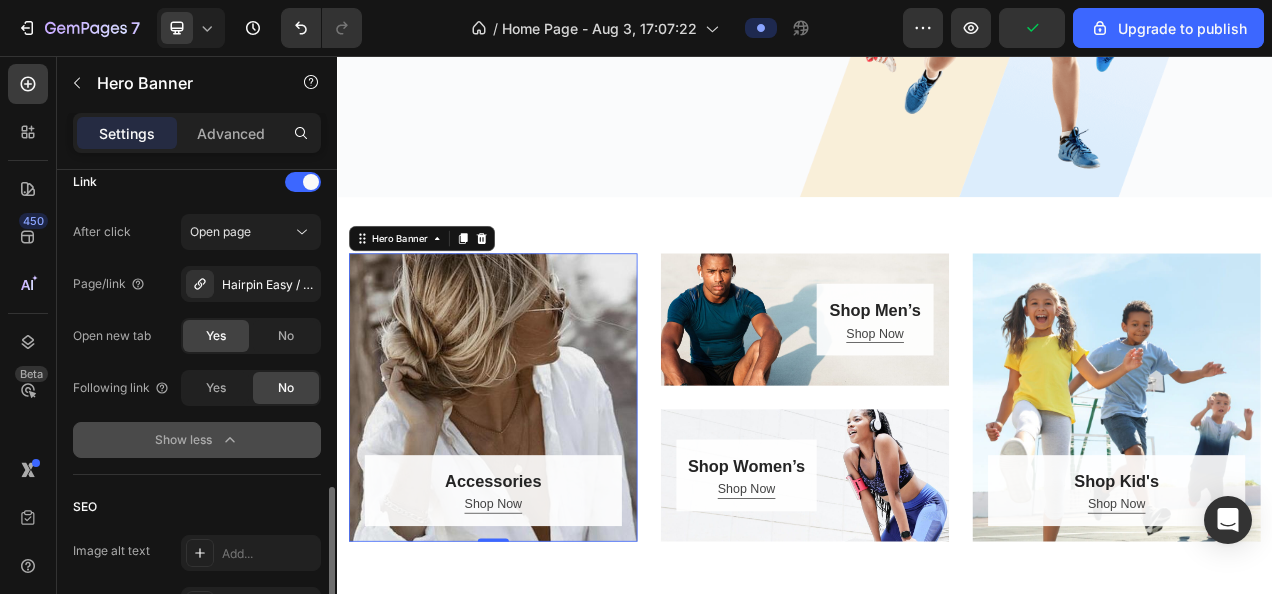 scroll, scrollTop: 1490, scrollLeft: 0, axis: vertical 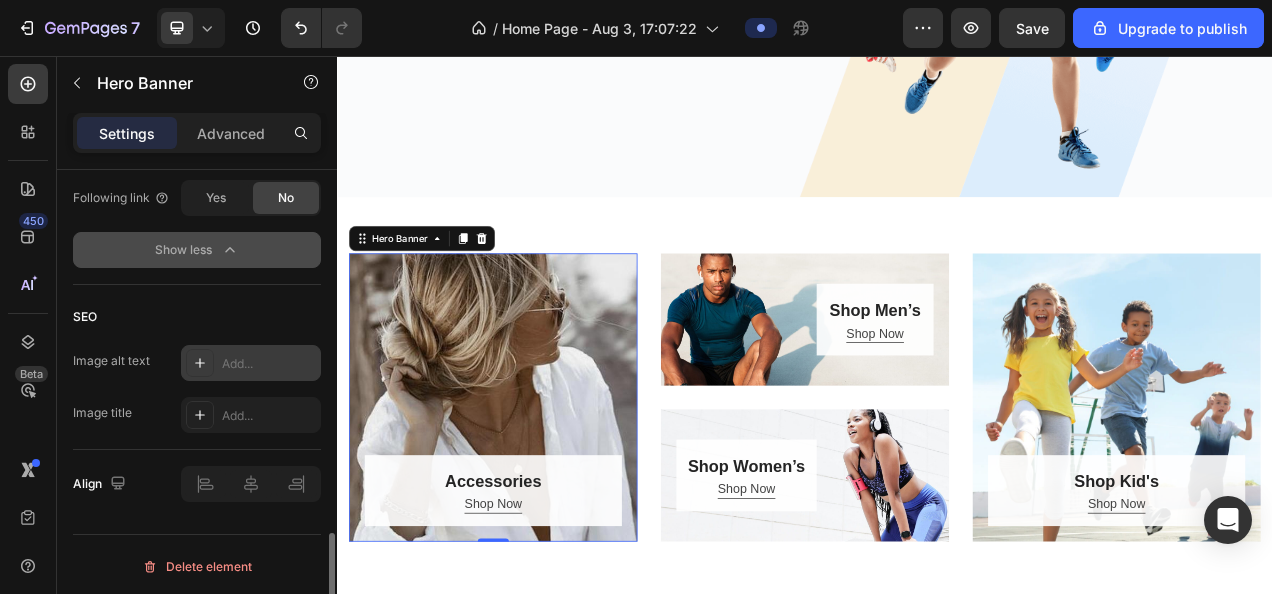 click on "Add..." at bounding box center [269, 364] 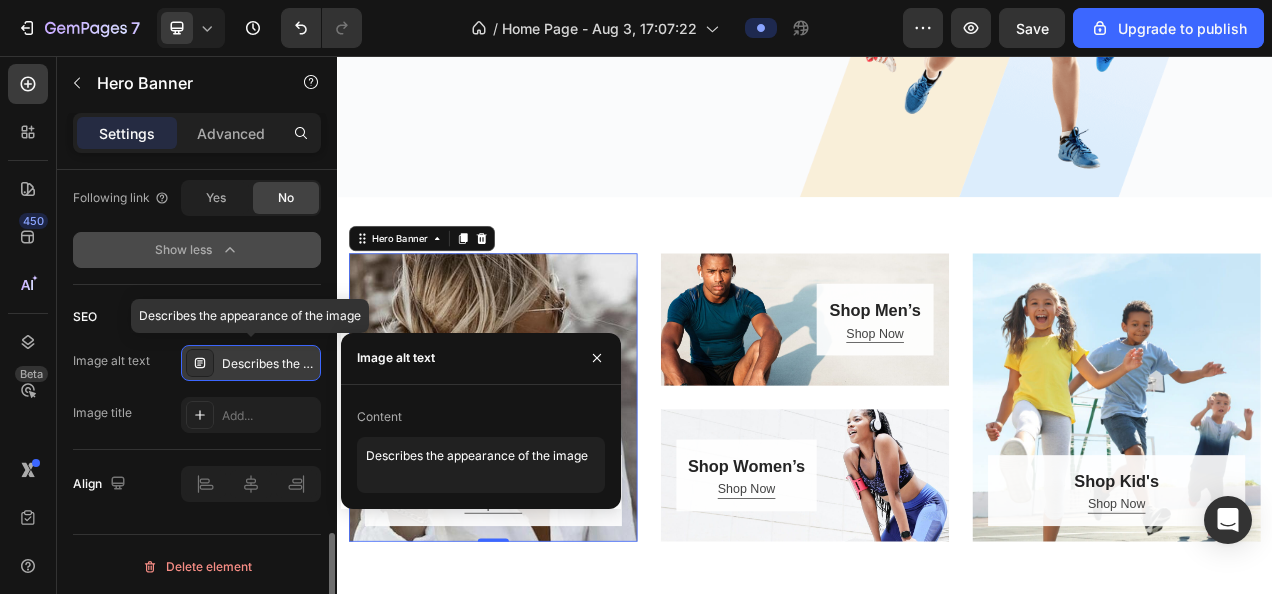 click on "Describes the appearance of the image" at bounding box center [269, 364] 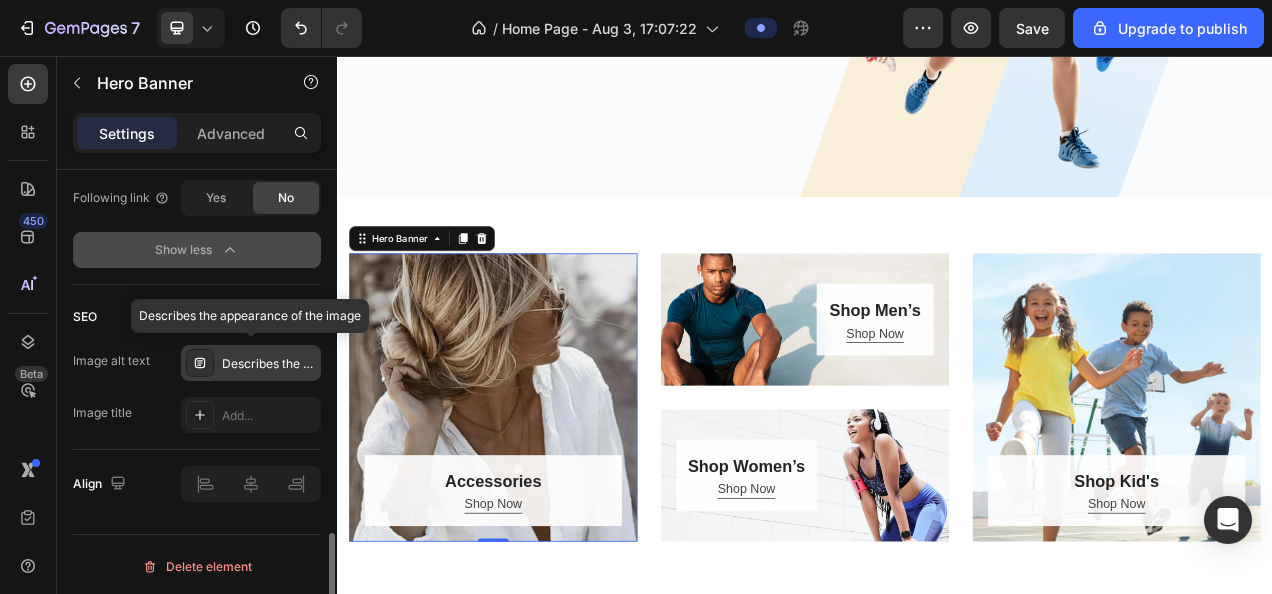 click on "Describes the appearance of the image" at bounding box center (269, 364) 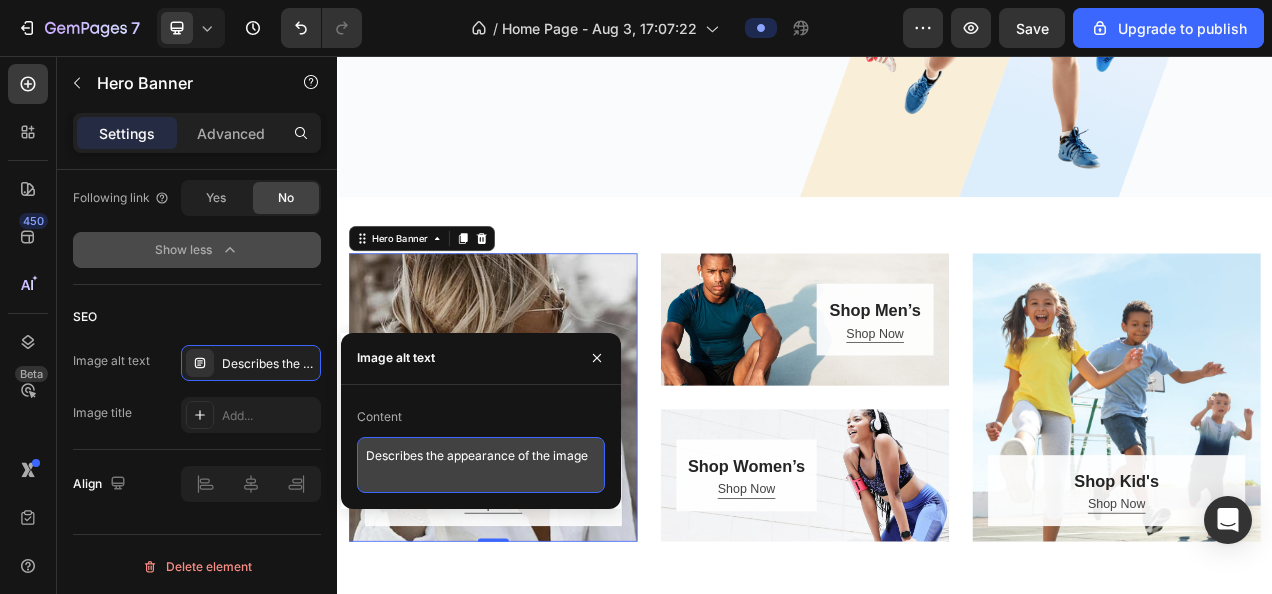 click on "Describes the appearance of the image" at bounding box center (481, 465) 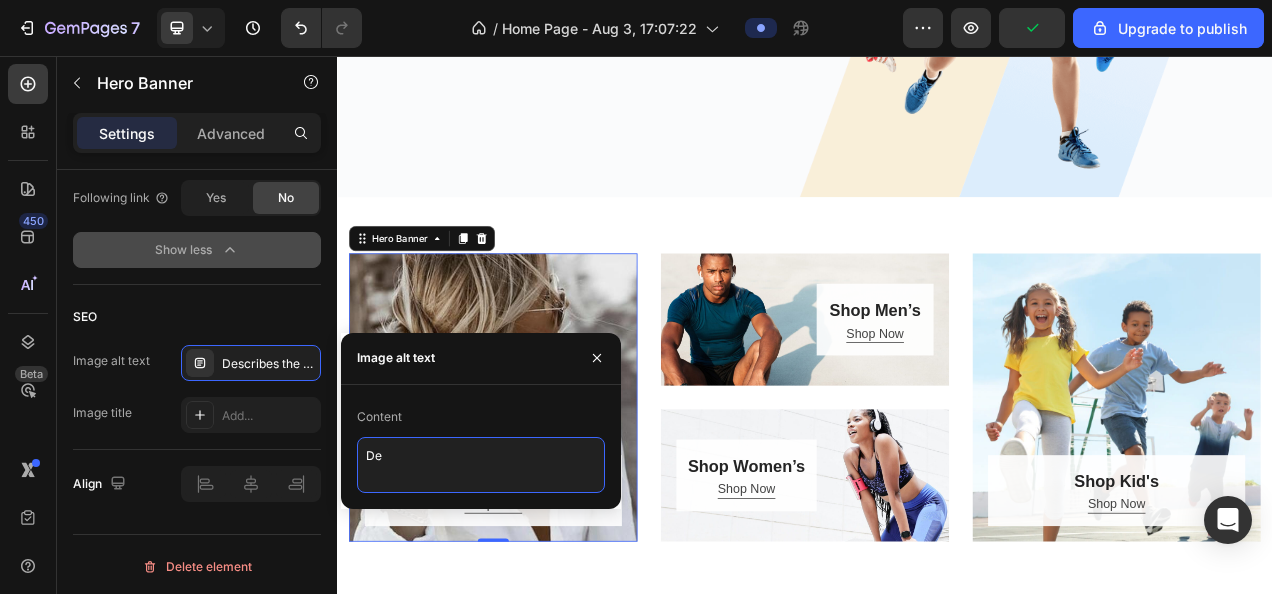 type on "D" 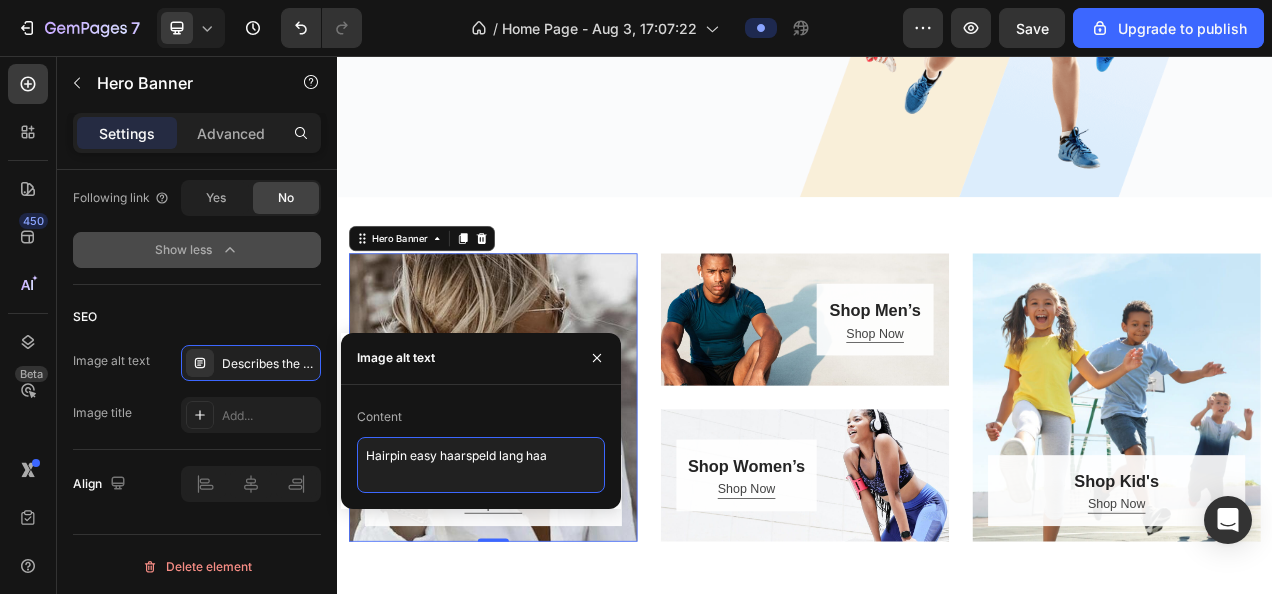 type on "Hairpin easy haarspeld lang haar" 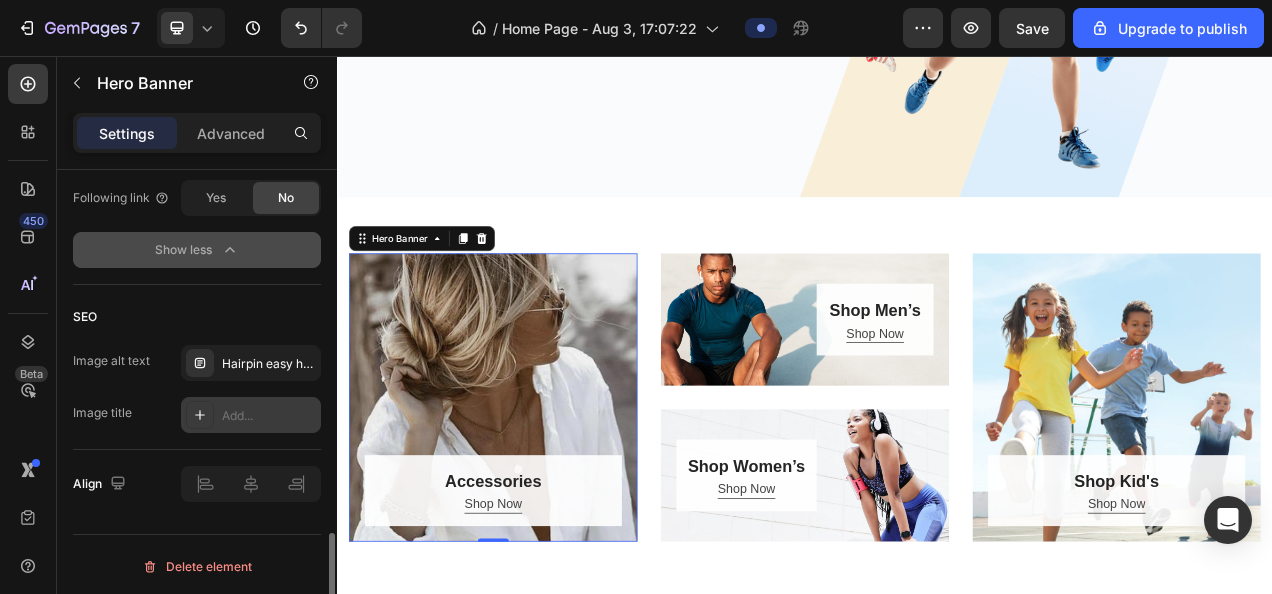 click on "Add..." at bounding box center (269, 416) 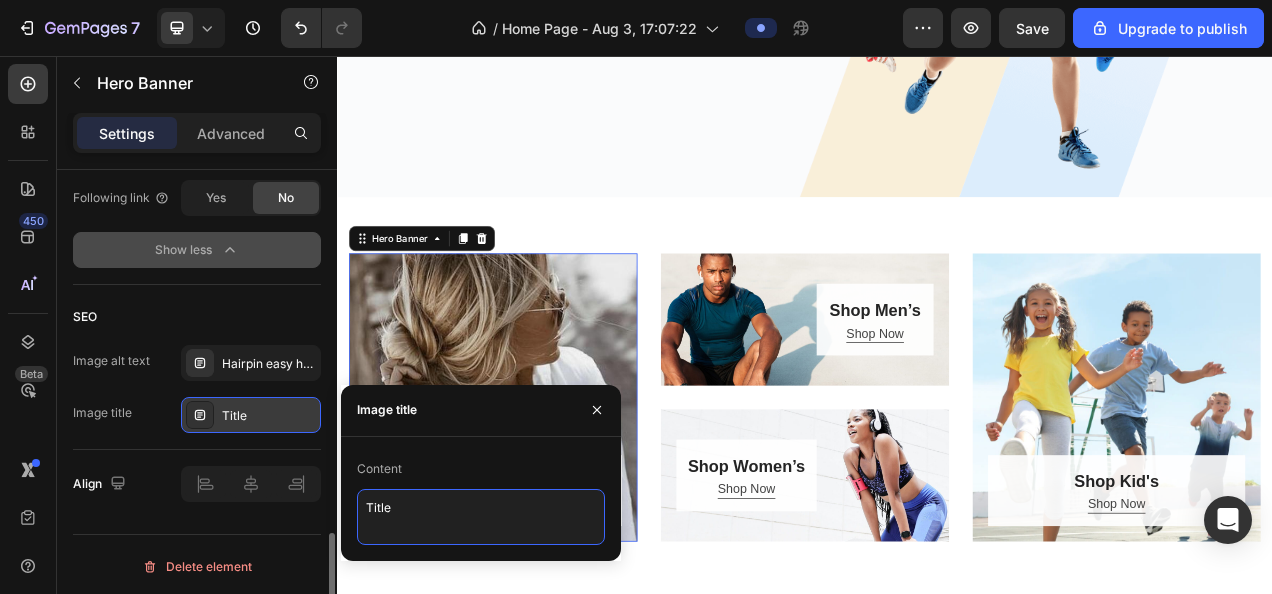 click on "Title" at bounding box center [481, 517] 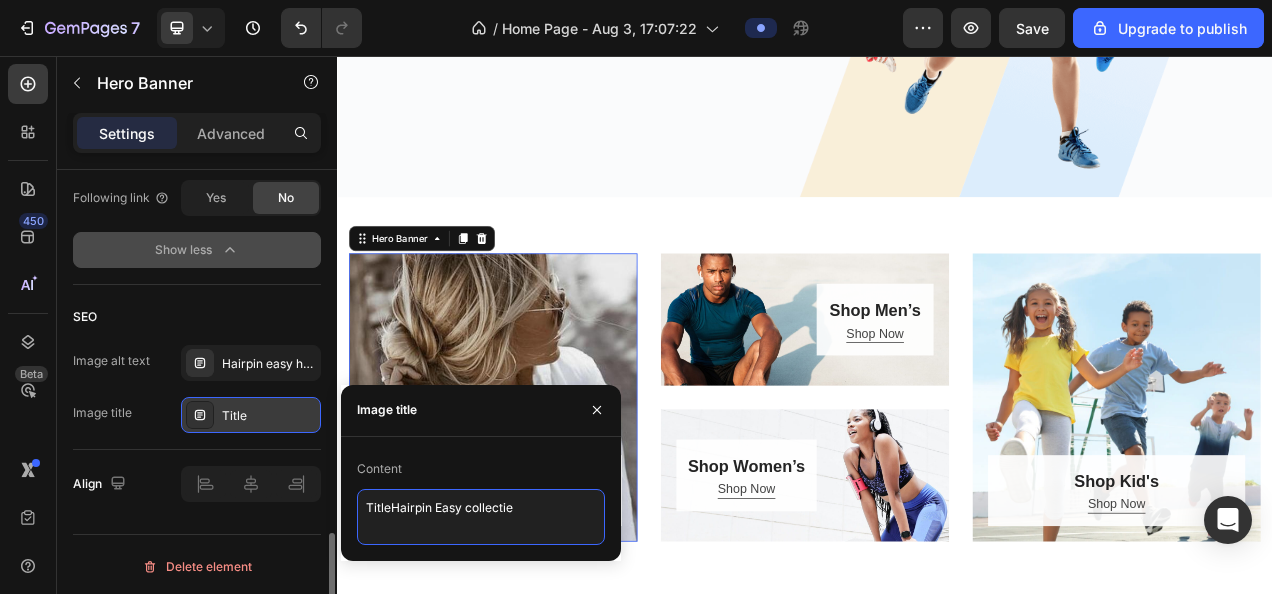 click on "TitleHairpin Easy collectie" at bounding box center [481, 517] 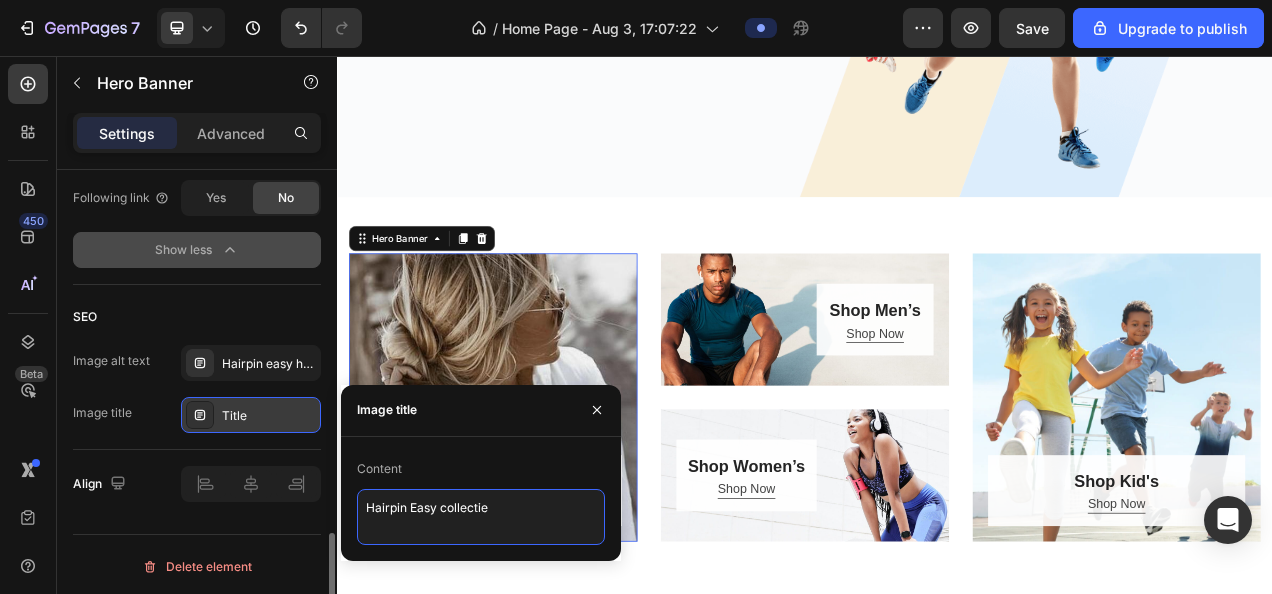 type on "Hairpin Easy collectie" 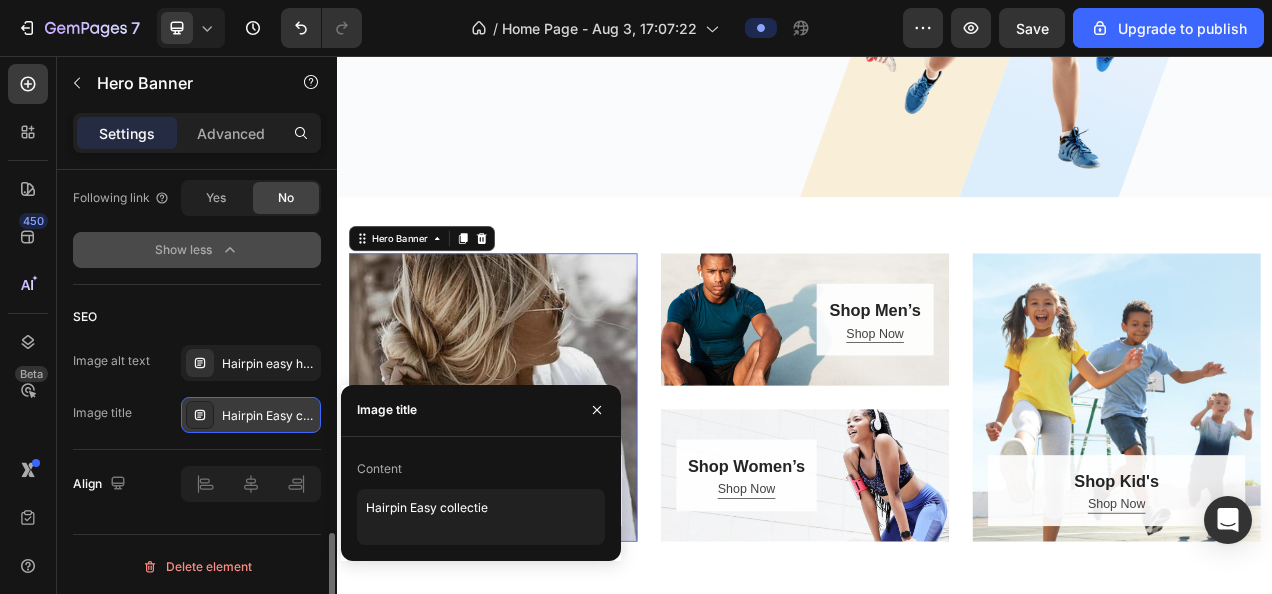 click on "Content" at bounding box center [481, 469] 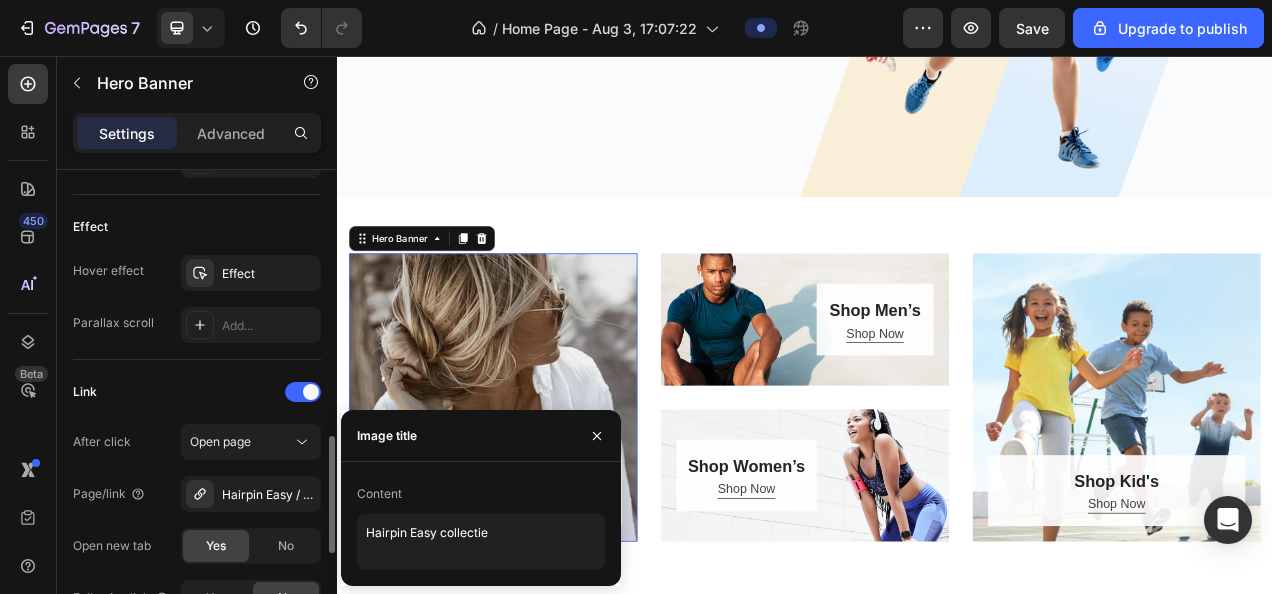 scroll, scrollTop: 790, scrollLeft: 0, axis: vertical 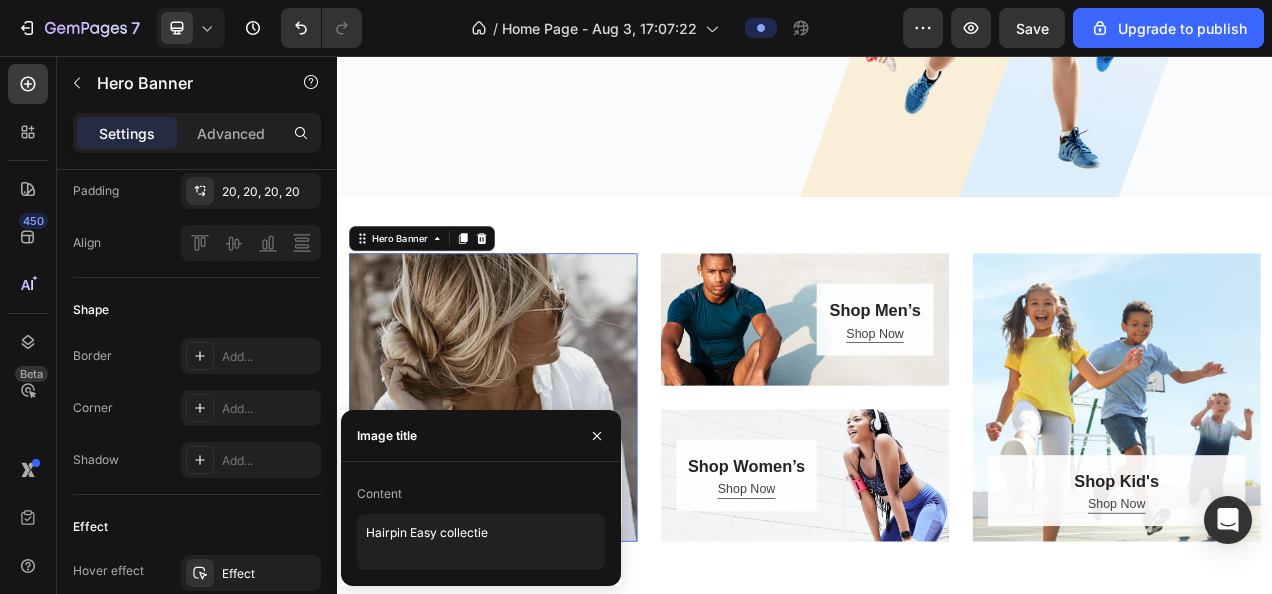 click at bounding box center [537, 494] 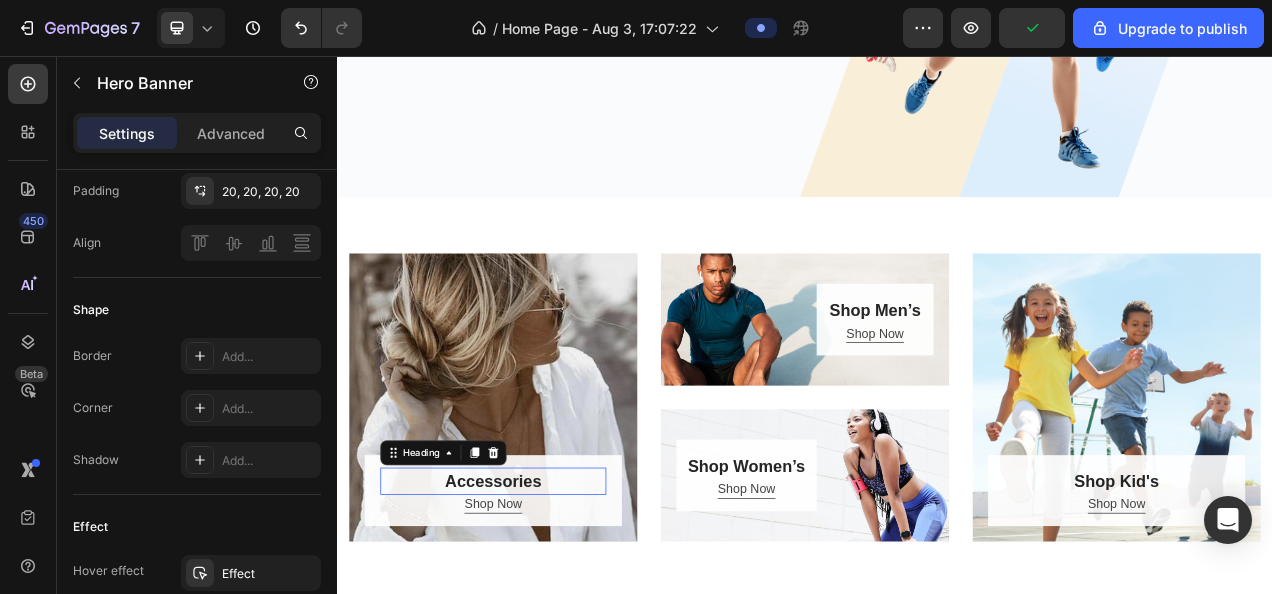 click on "Accessories" at bounding box center (537, 602) 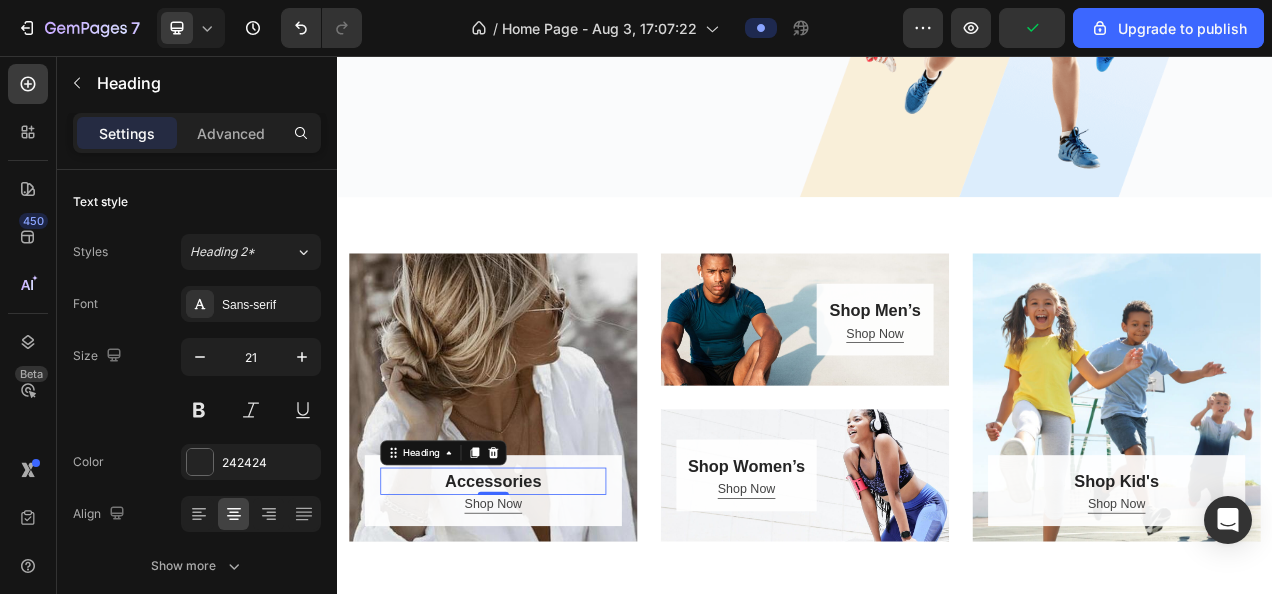 click on "Accessories" at bounding box center (537, 602) 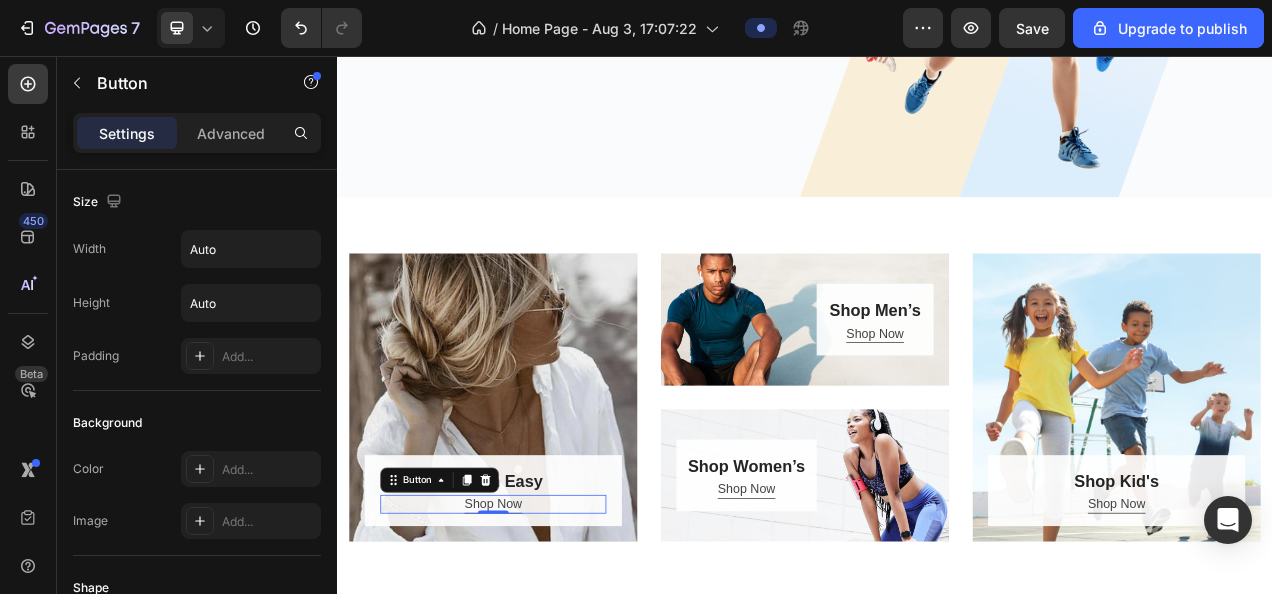 click on "Shop Now Button   0" at bounding box center [537, 631] 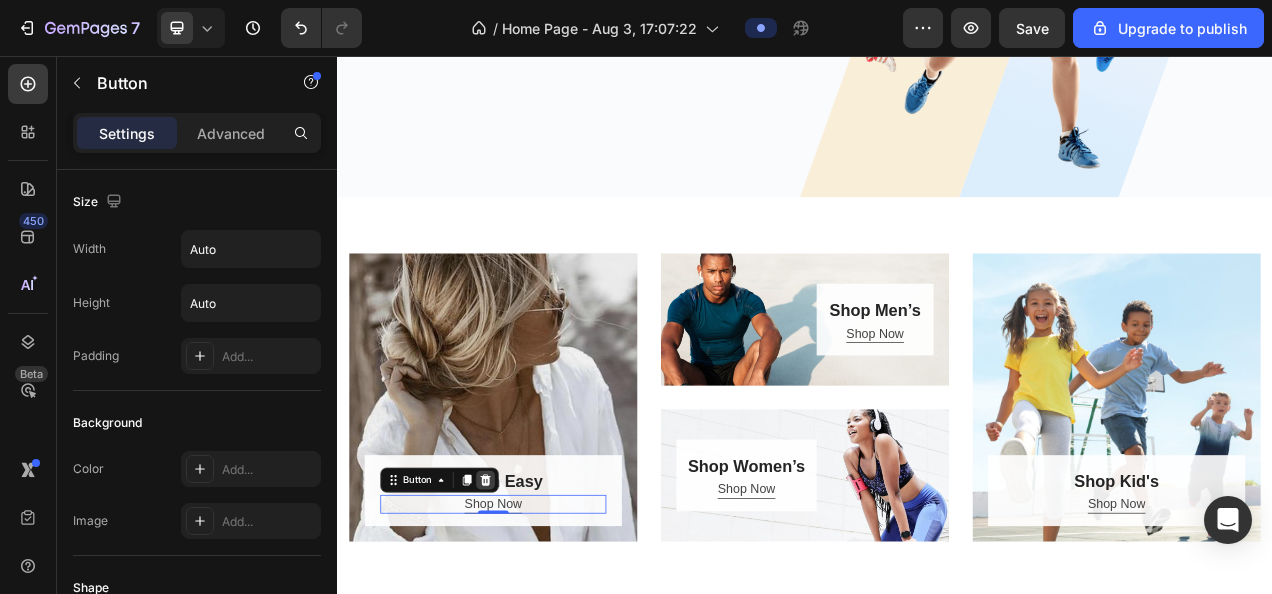 click 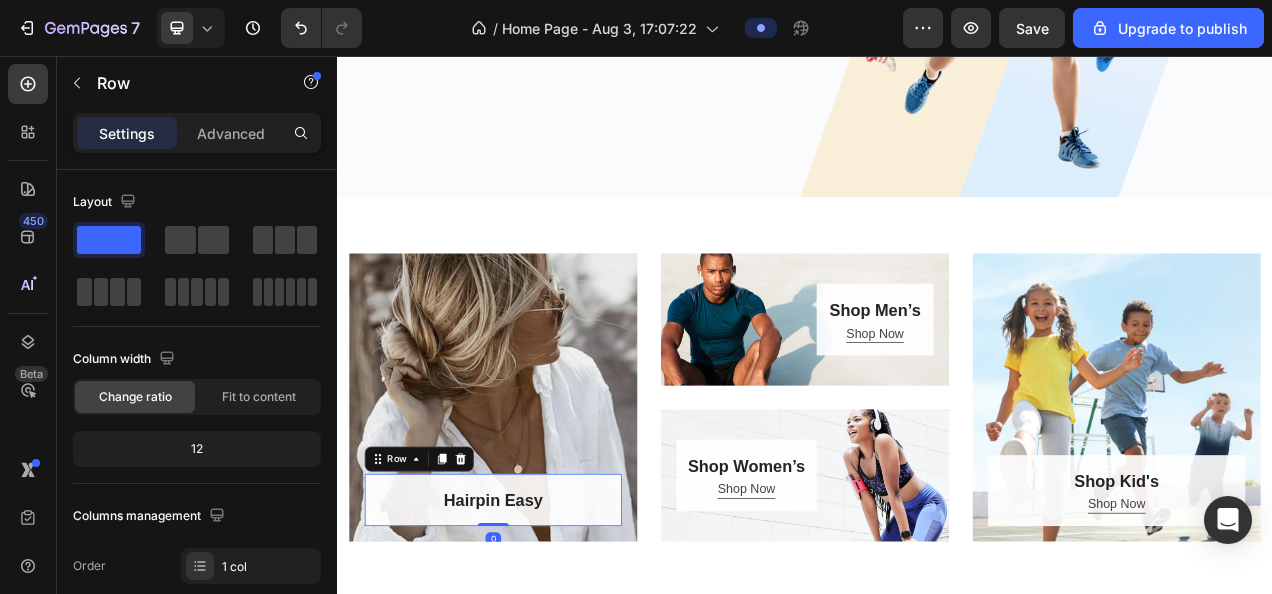 click on "Hairpin Easy Heading Row   0" at bounding box center [537, 626] 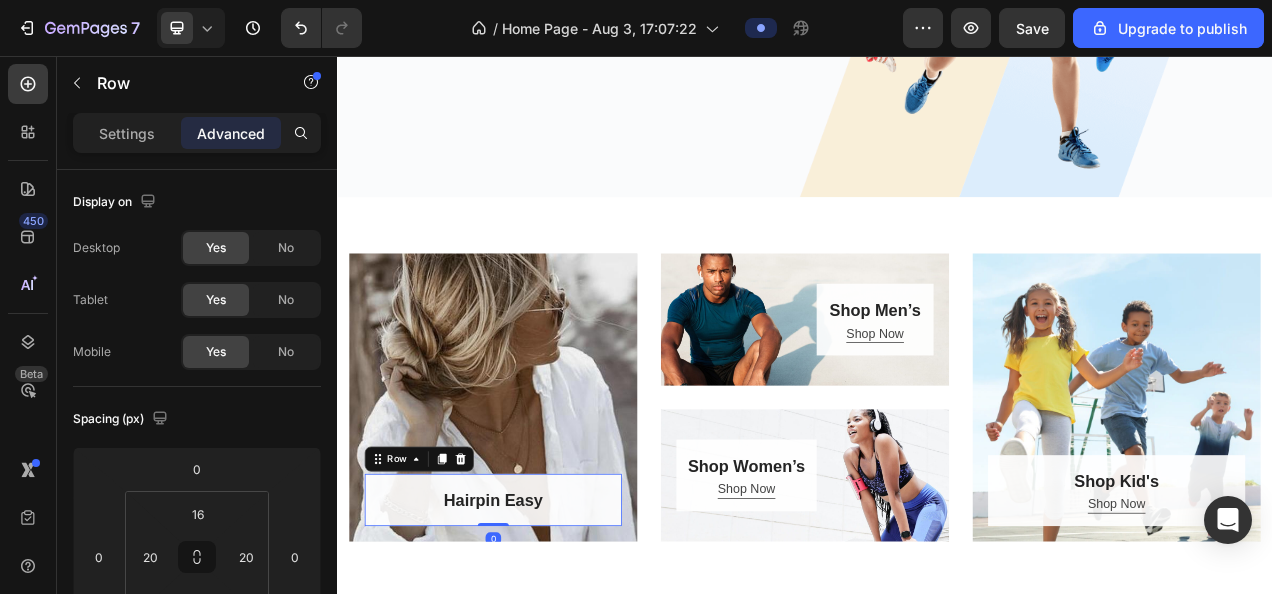 click on "Hairpin Easy Heading Row   0" at bounding box center [537, 626] 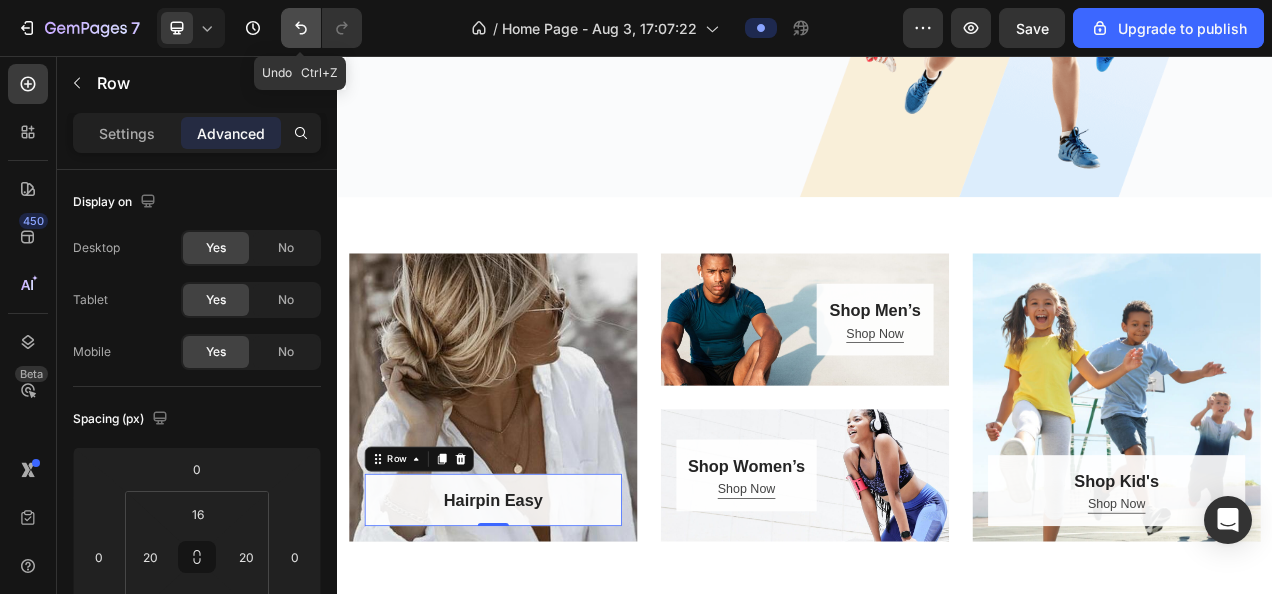 click 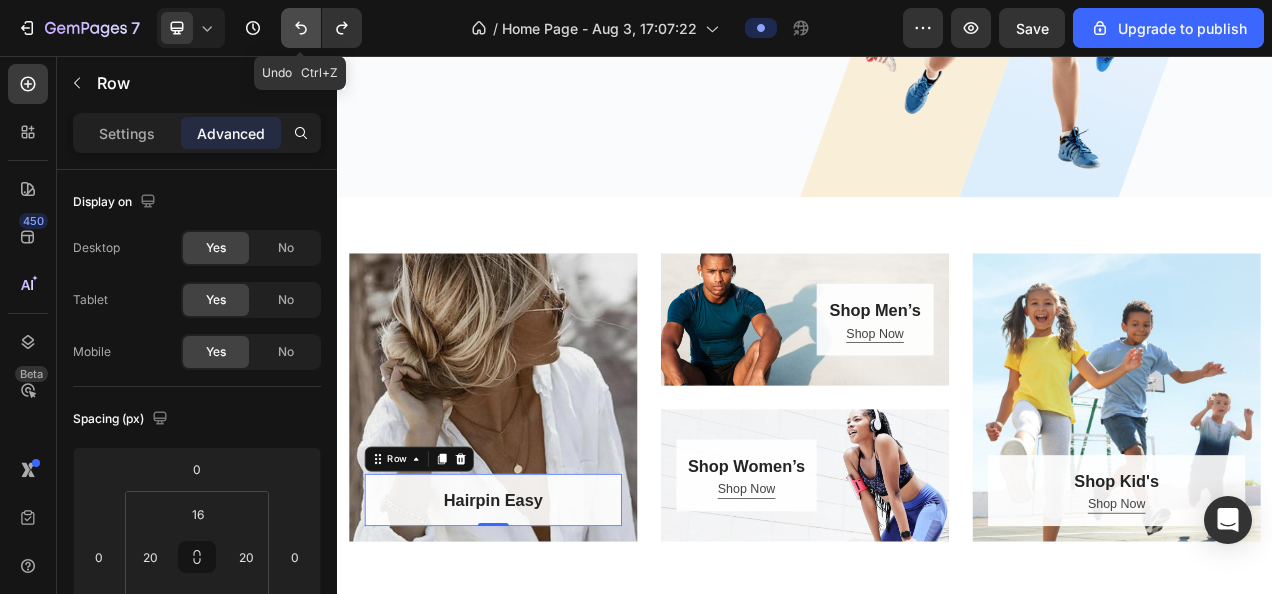click 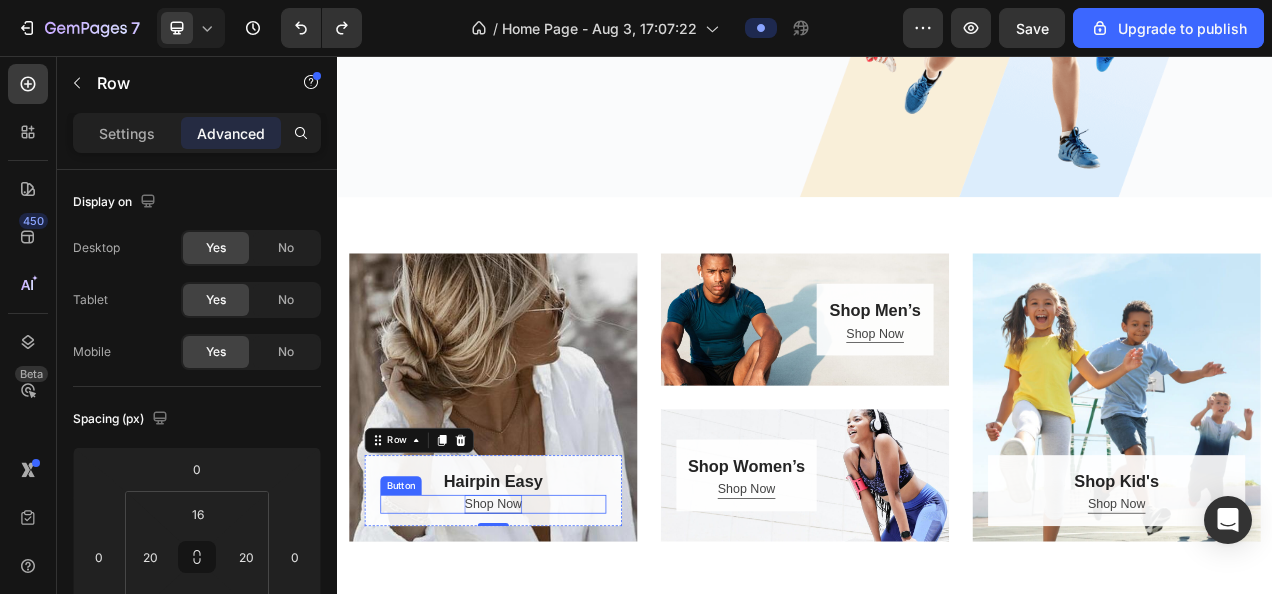 click on "Shop Now" at bounding box center [537, 631] 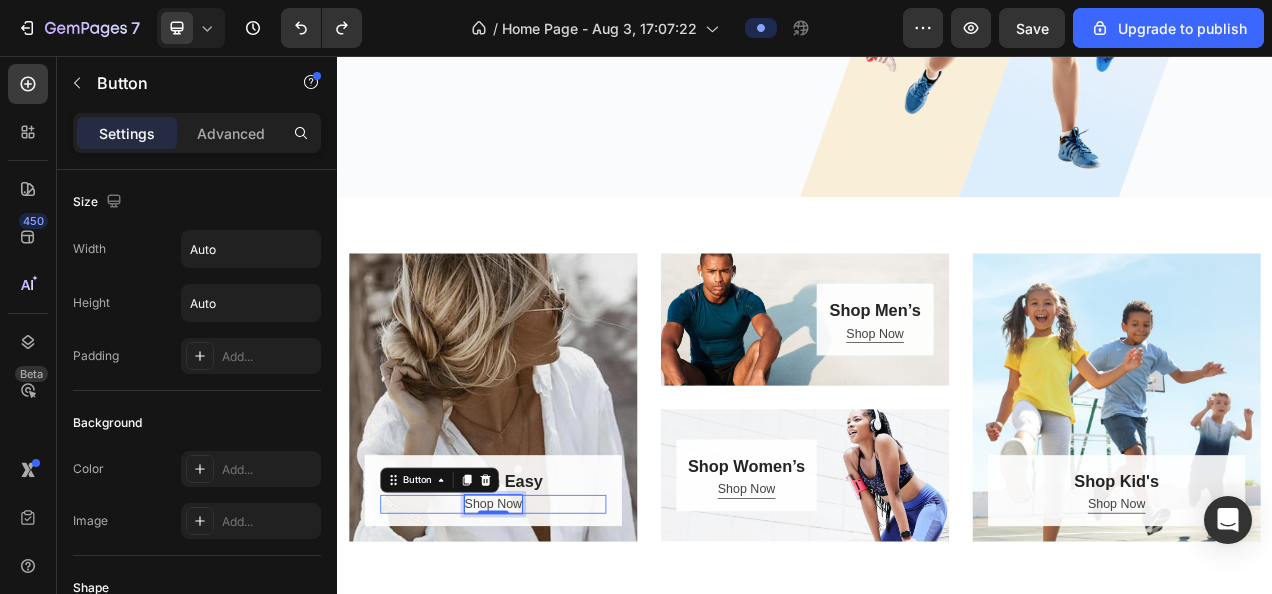 click on "Shop Now" at bounding box center [537, 631] 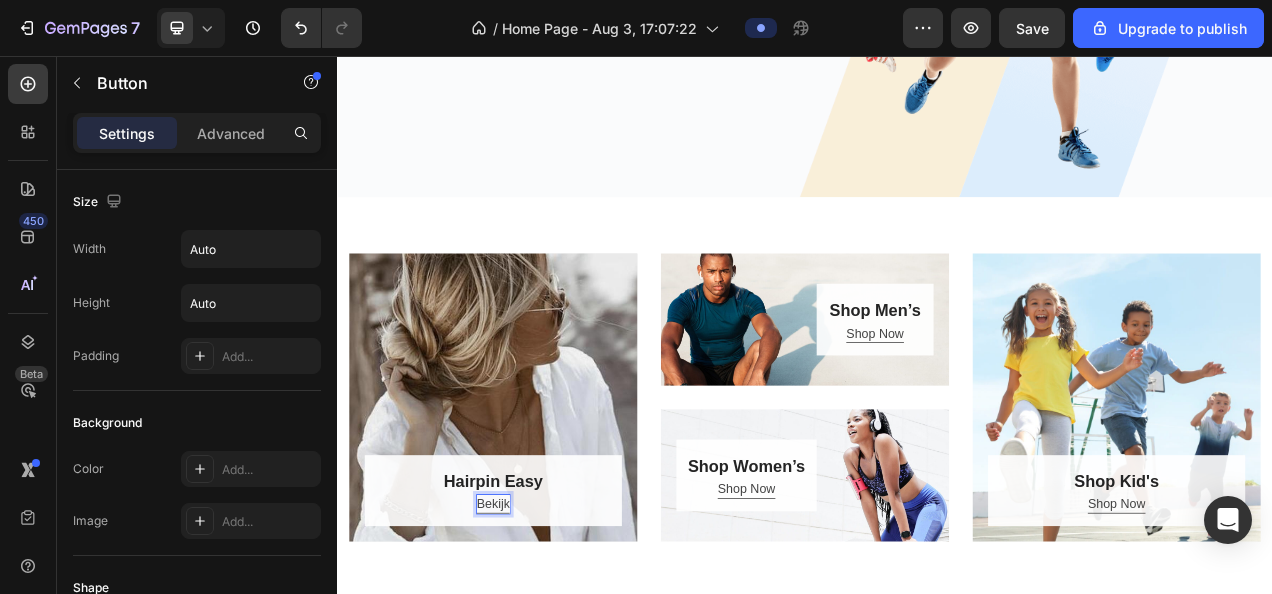 click on "Bekijk" at bounding box center [537, 631] 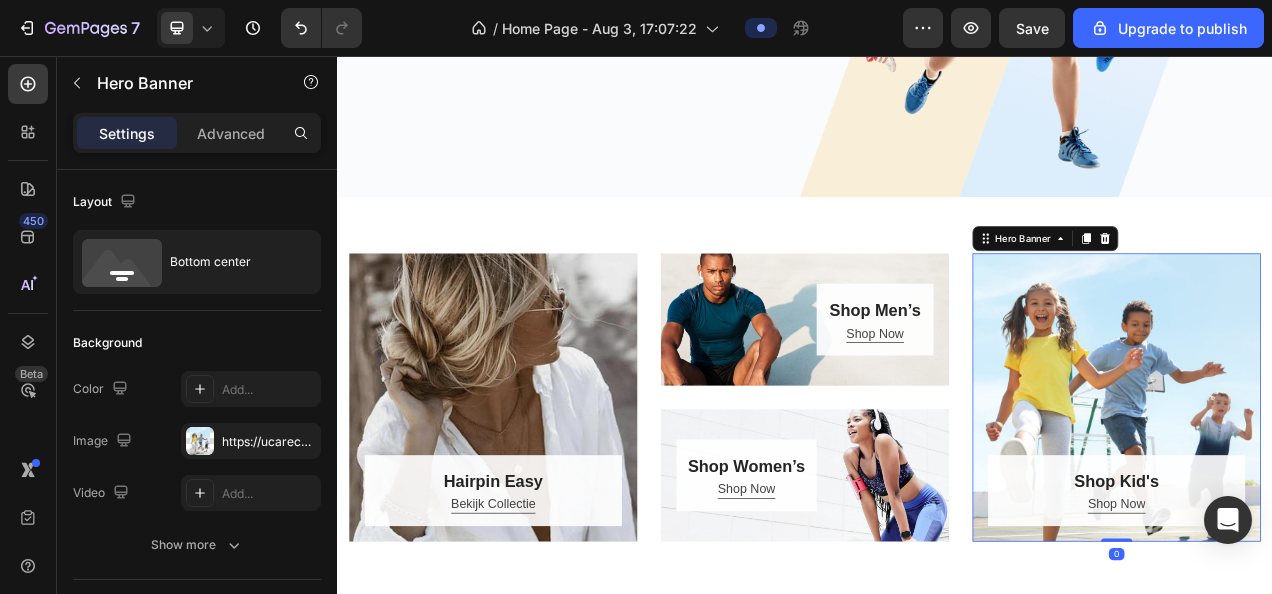 click at bounding box center (1337, 494) 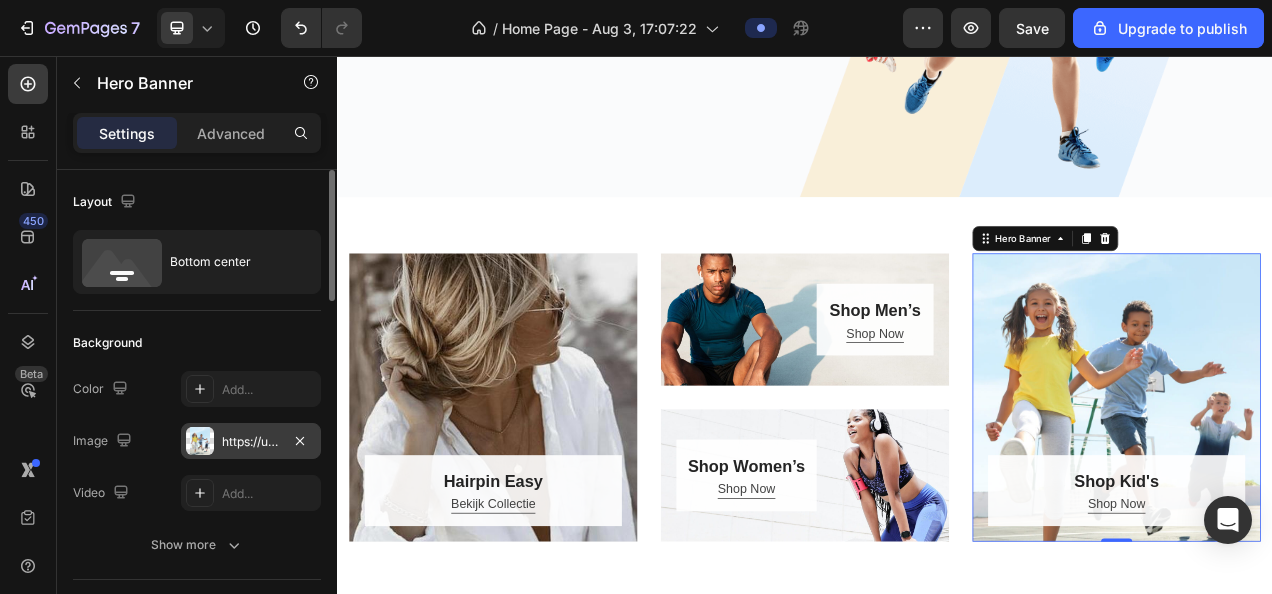click on "https://ucarecdn.com/e3d74074-3627-483a-88a1-ea2f9f17732d/-/format/auto/" at bounding box center (251, 442) 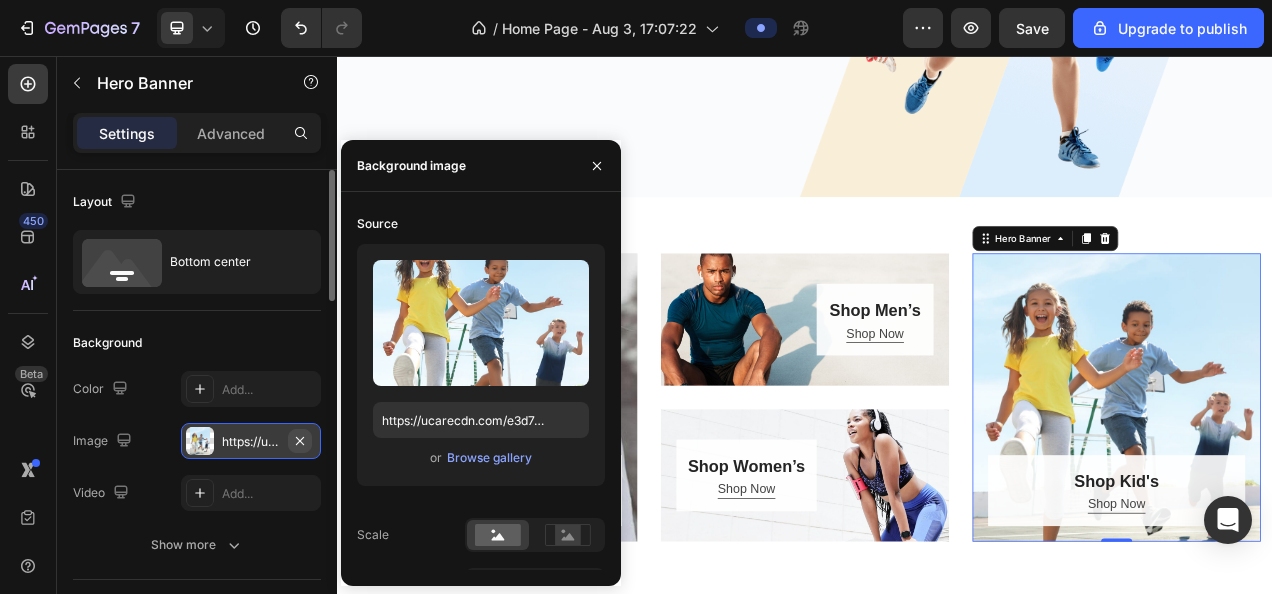click 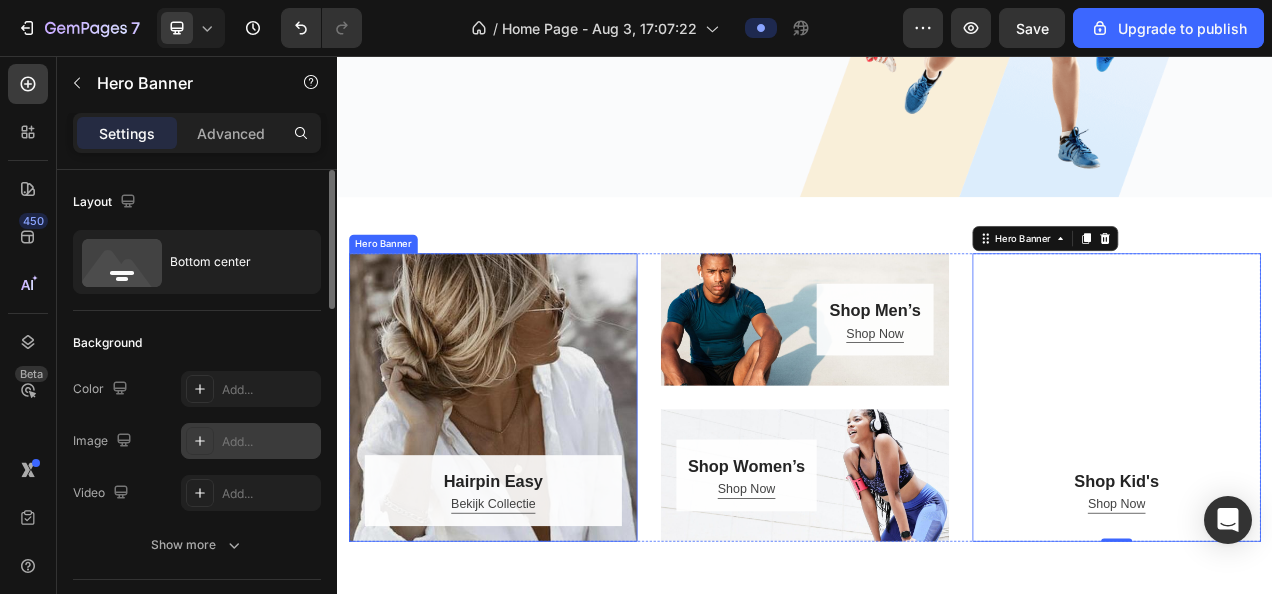 click at bounding box center (537, 494) 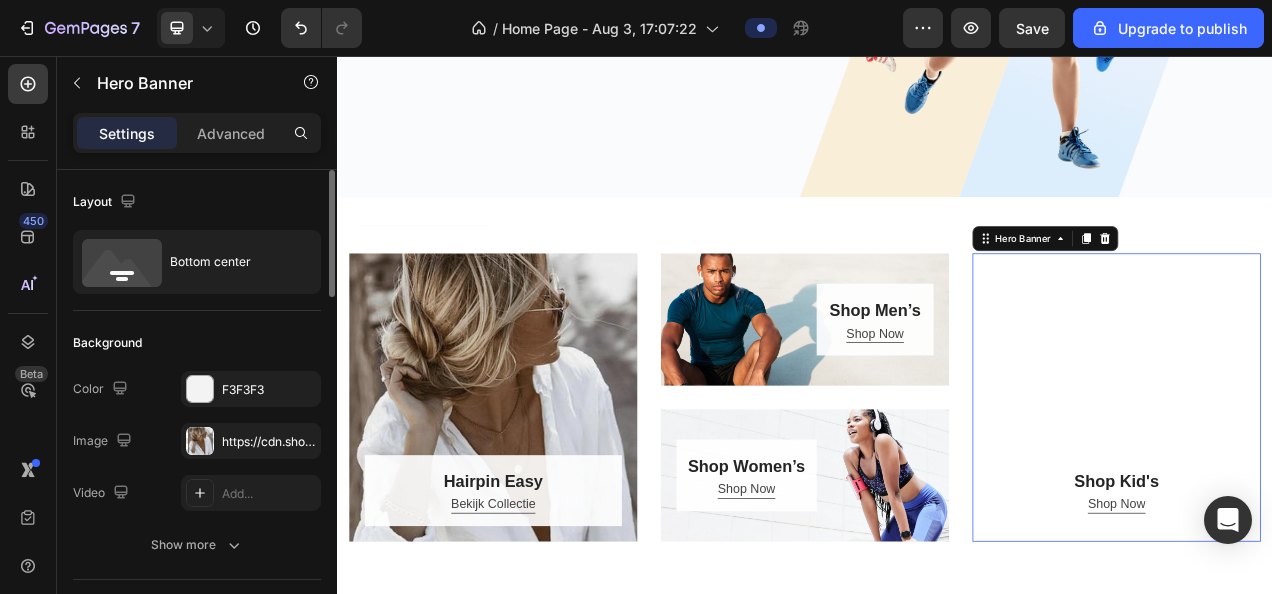 click at bounding box center (1337, 494) 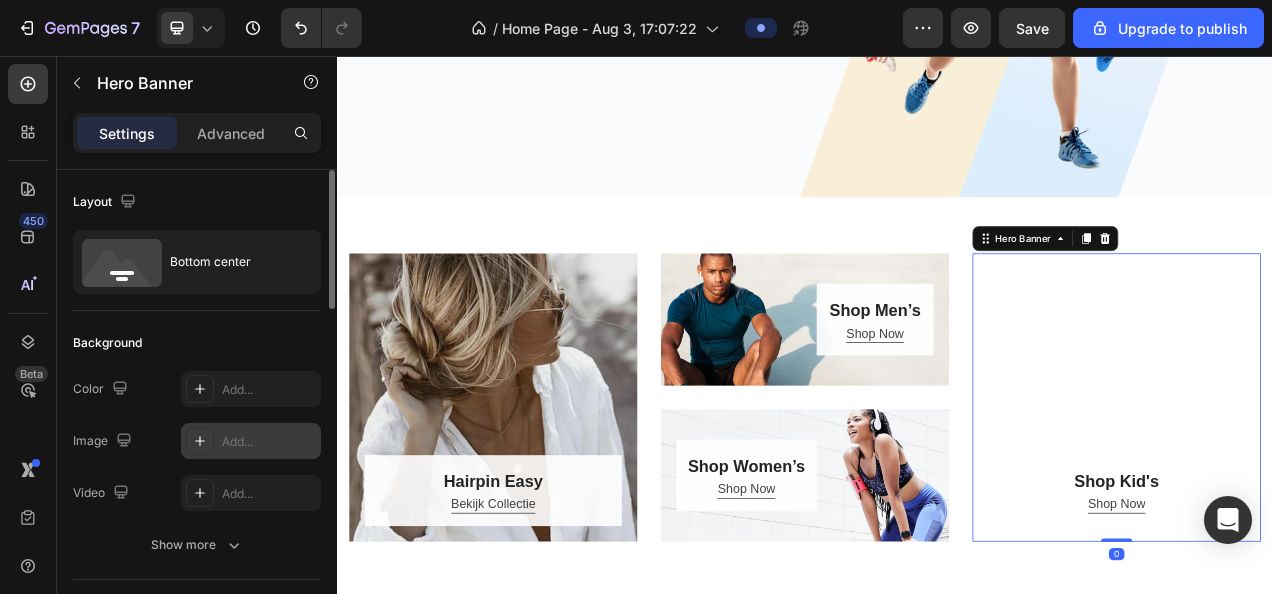 click on "Add..." at bounding box center [269, 442] 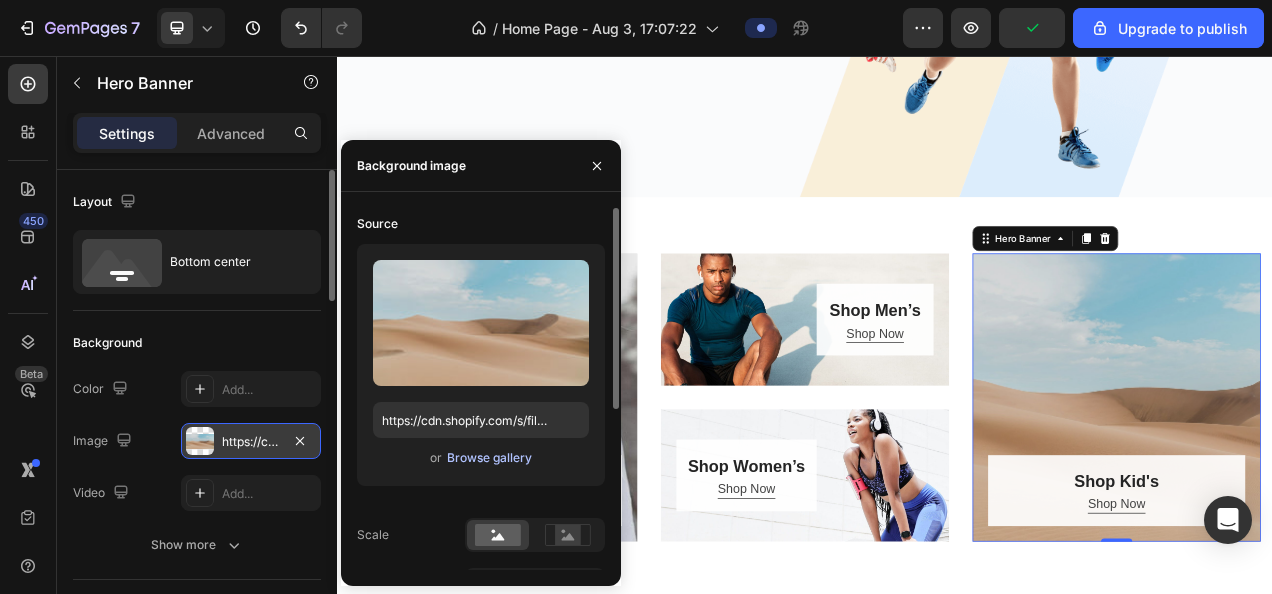click on "Browse gallery" at bounding box center (489, 458) 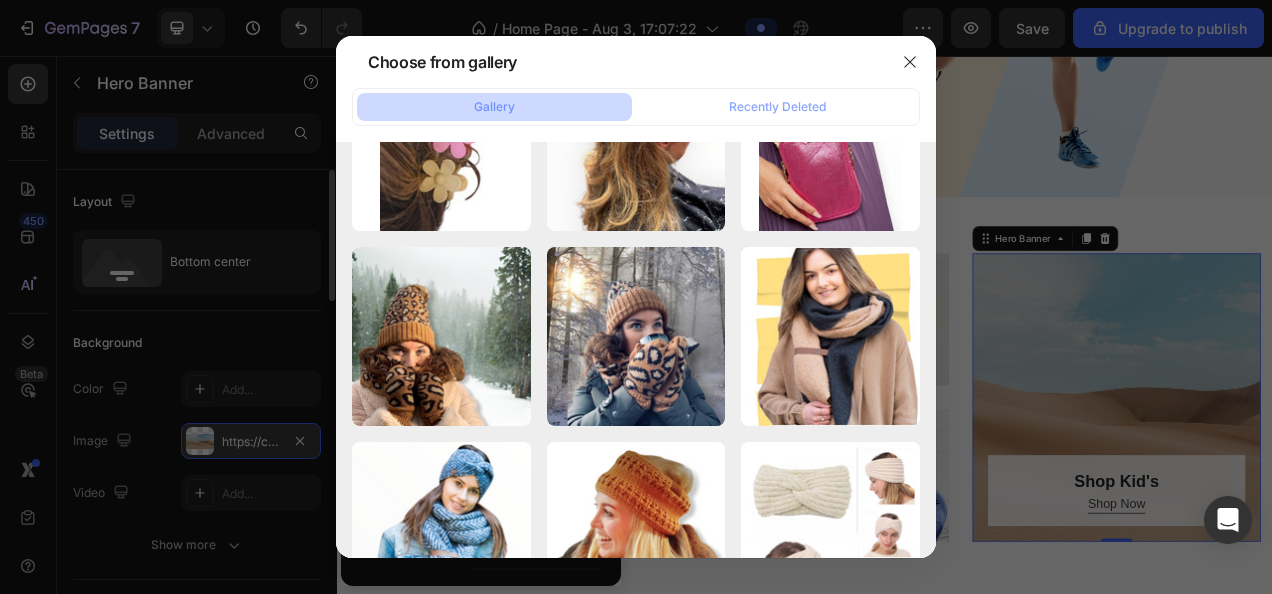 scroll, scrollTop: 0, scrollLeft: 0, axis: both 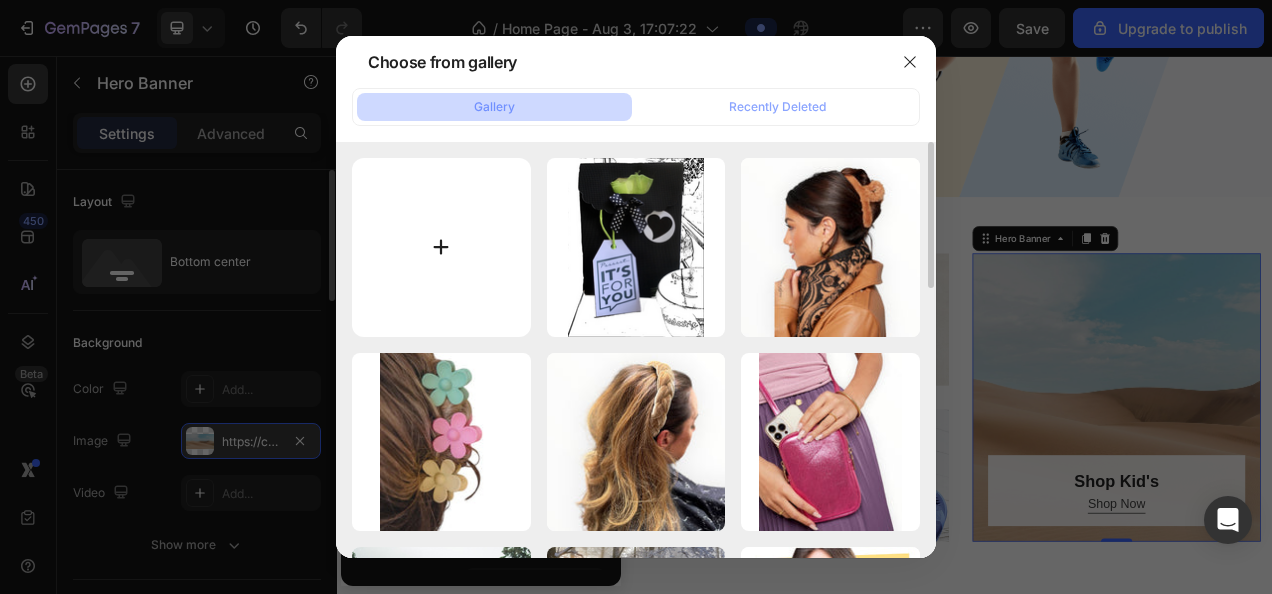 click at bounding box center (441, 247) 